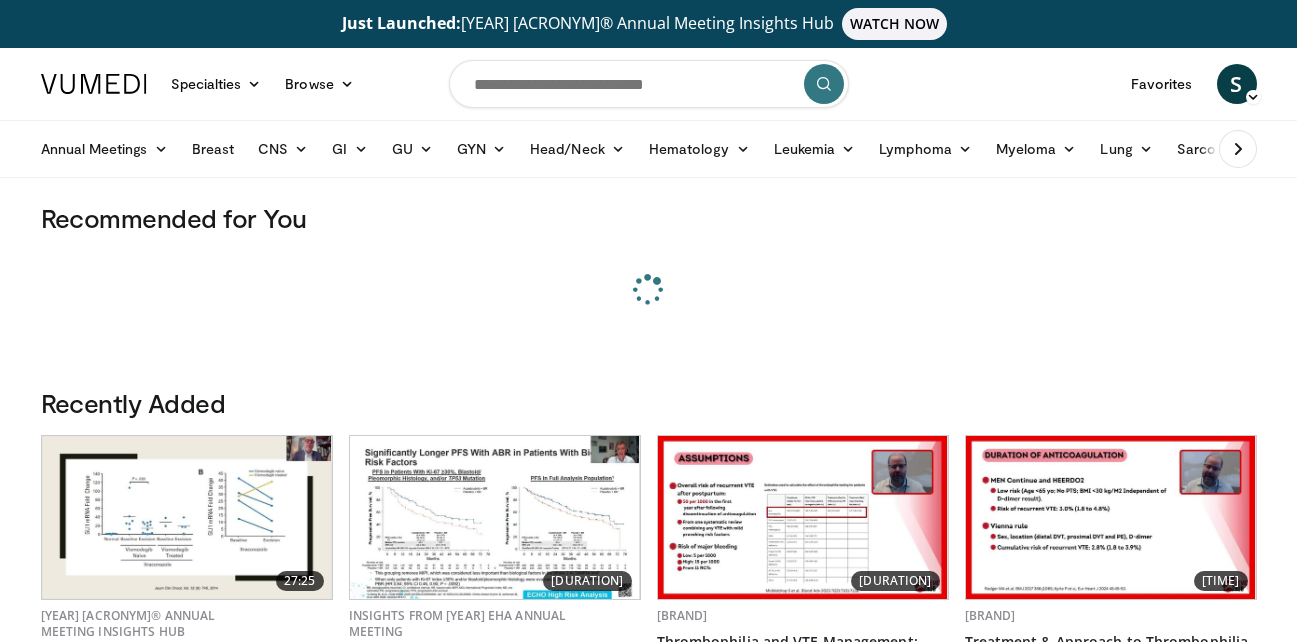 click at bounding box center [649, 84] 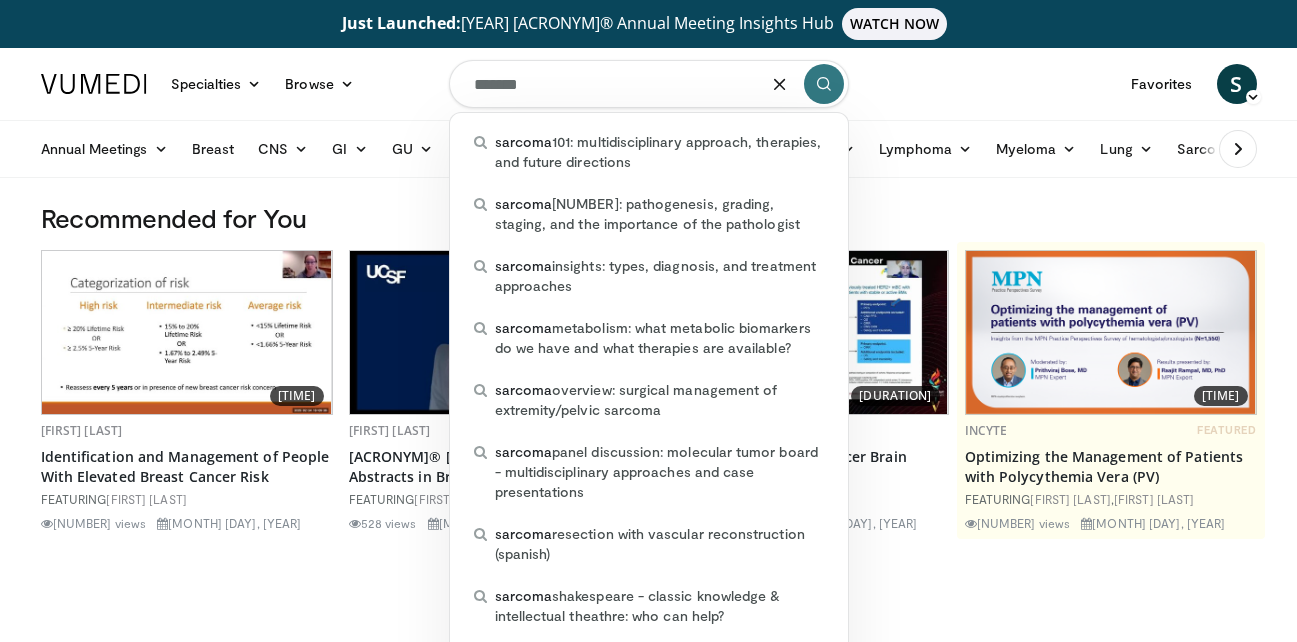 type on "*******" 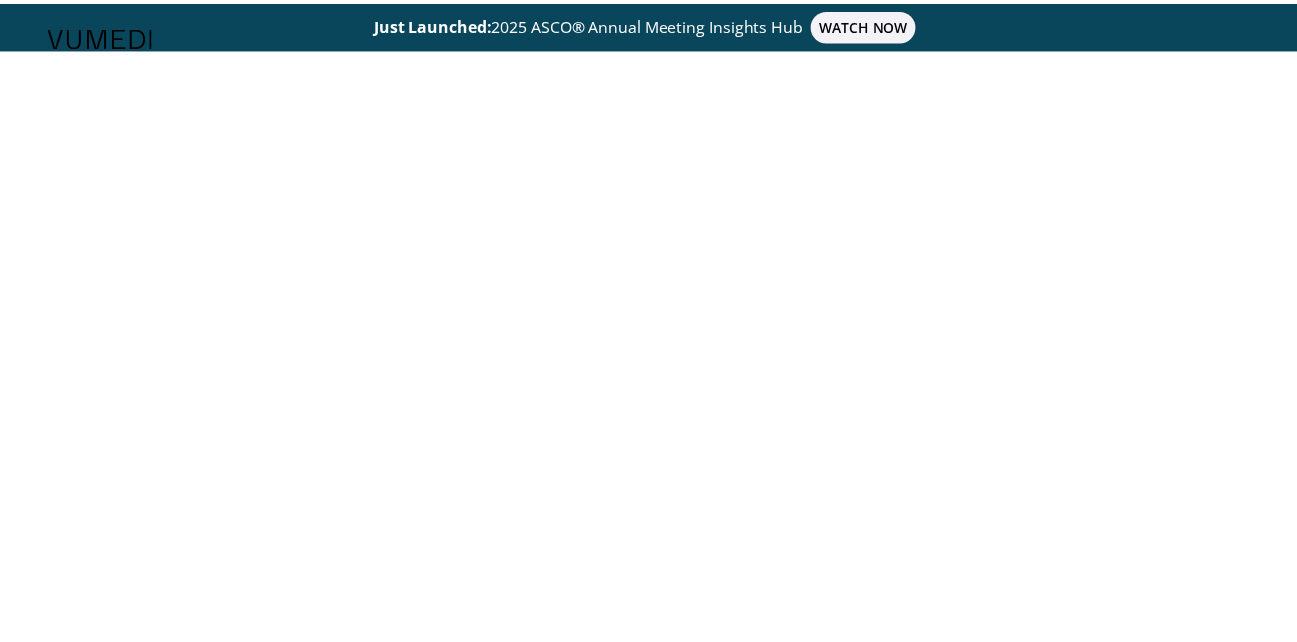 scroll, scrollTop: 0, scrollLeft: 0, axis: both 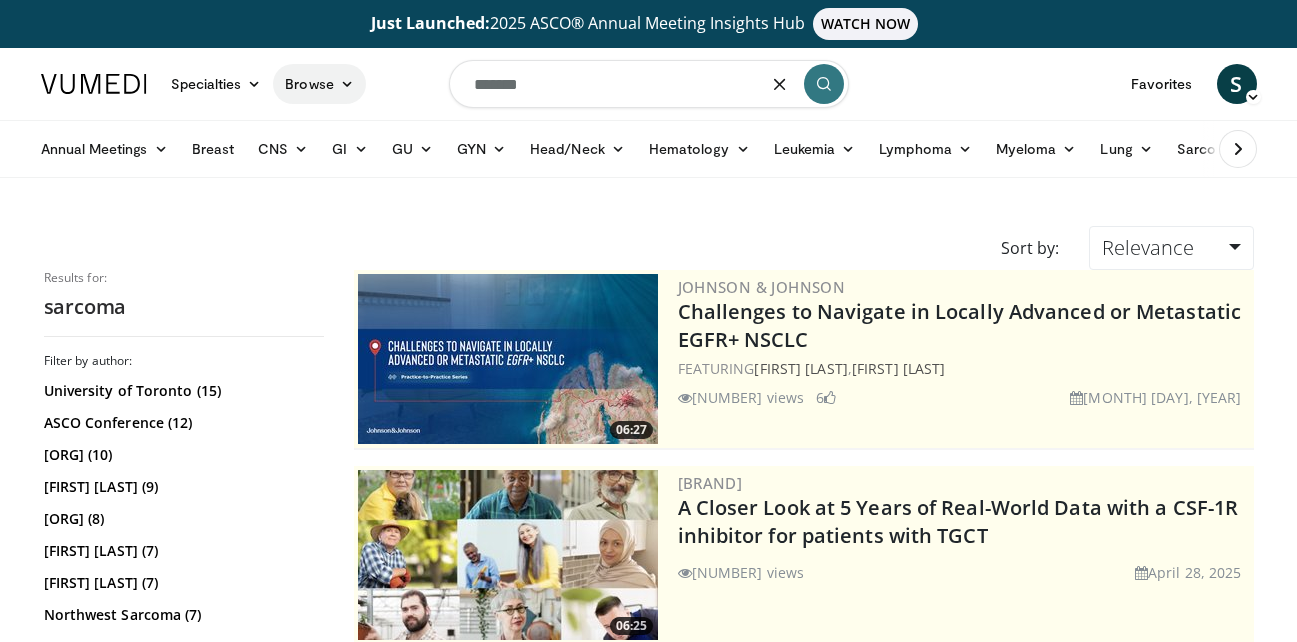 drag, startPoint x: 590, startPoint y: 93, endPoint x: 311, endPoint y: 84, distance: 279.1451 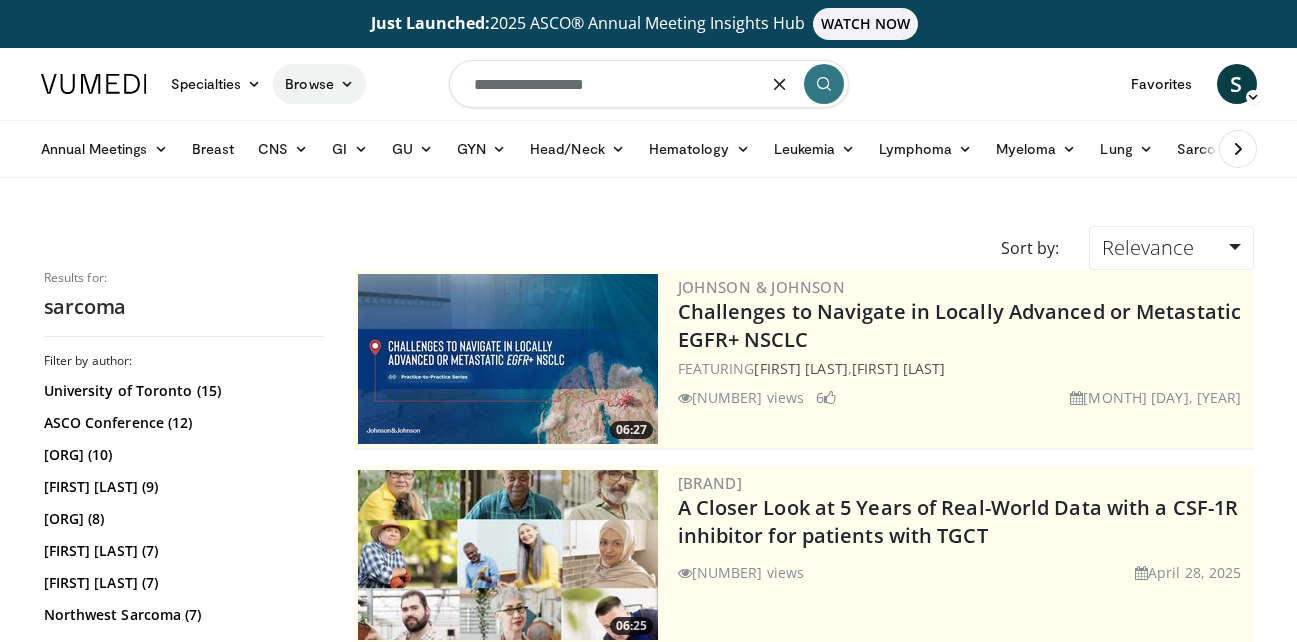 type on "**********" 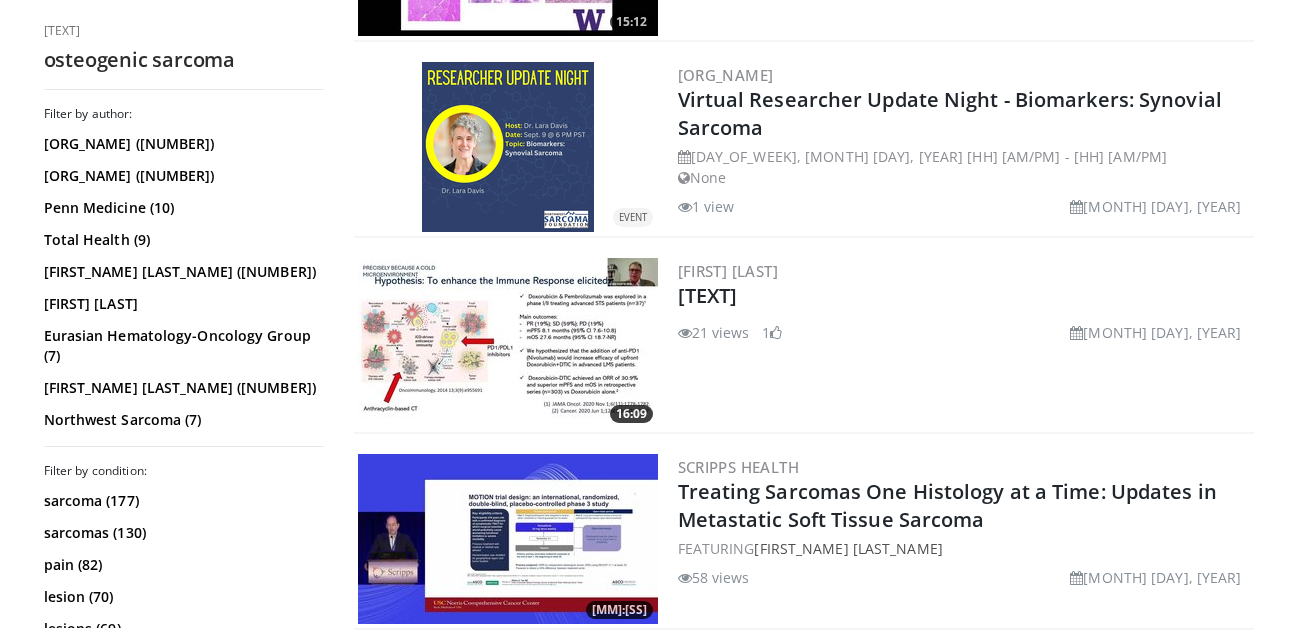 scroll, scrollTop: 1000, scrollLeft: 0, axis: vertical 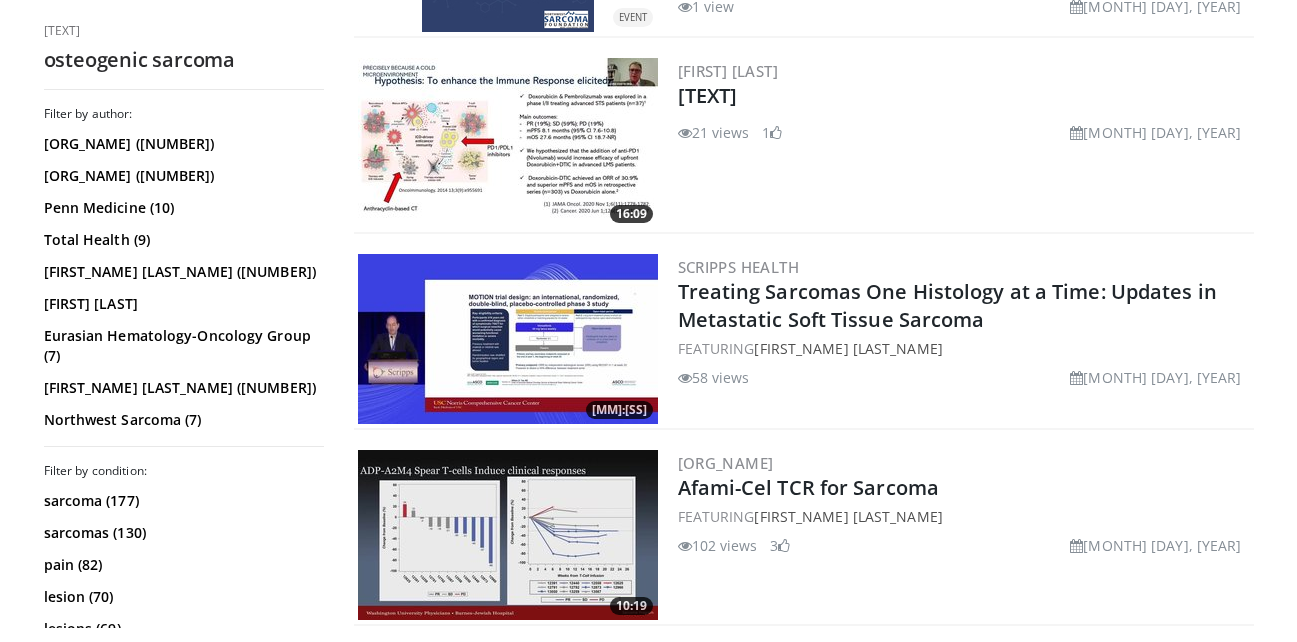 click at bounding box center (508, 143) 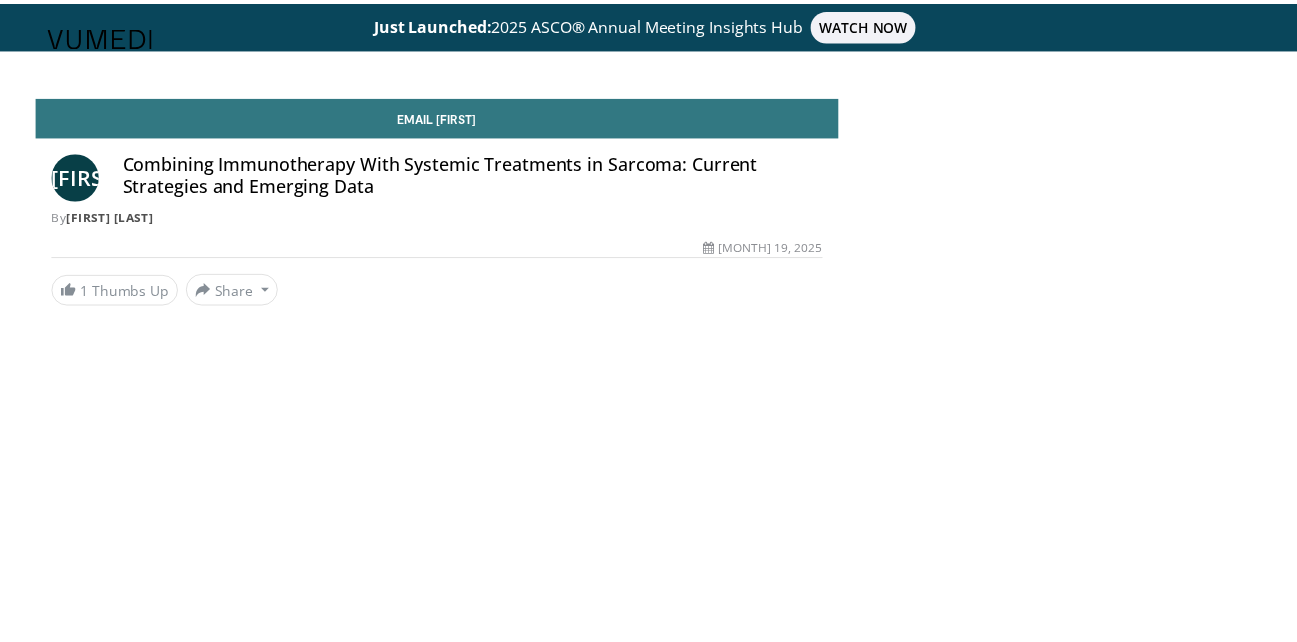 scroll, scrollTop: 0, scrollLeft: 0, axis: both 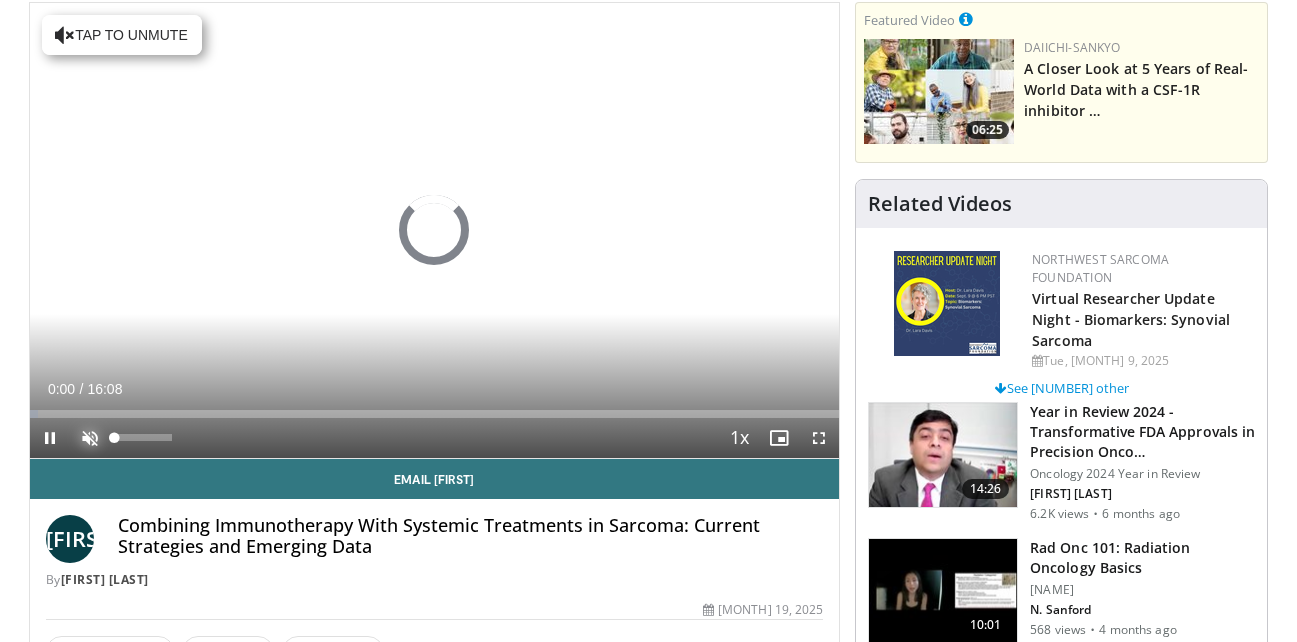 click at bounding box center [90, 438] 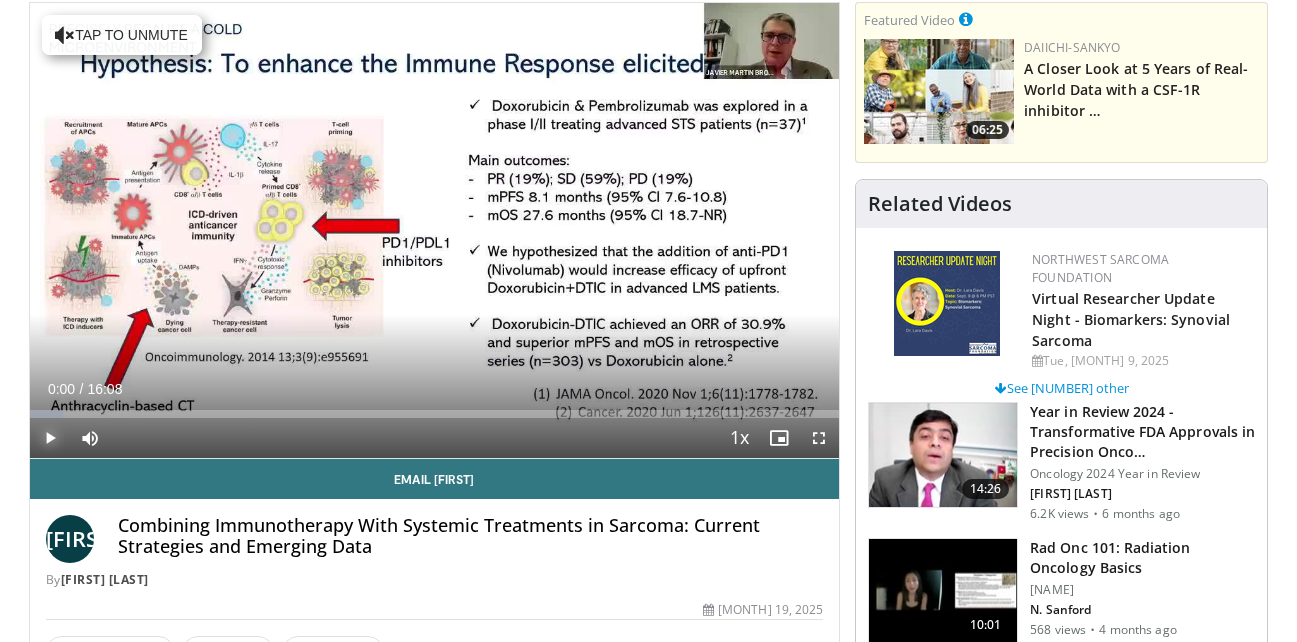 click at bounding box center (50, 438) 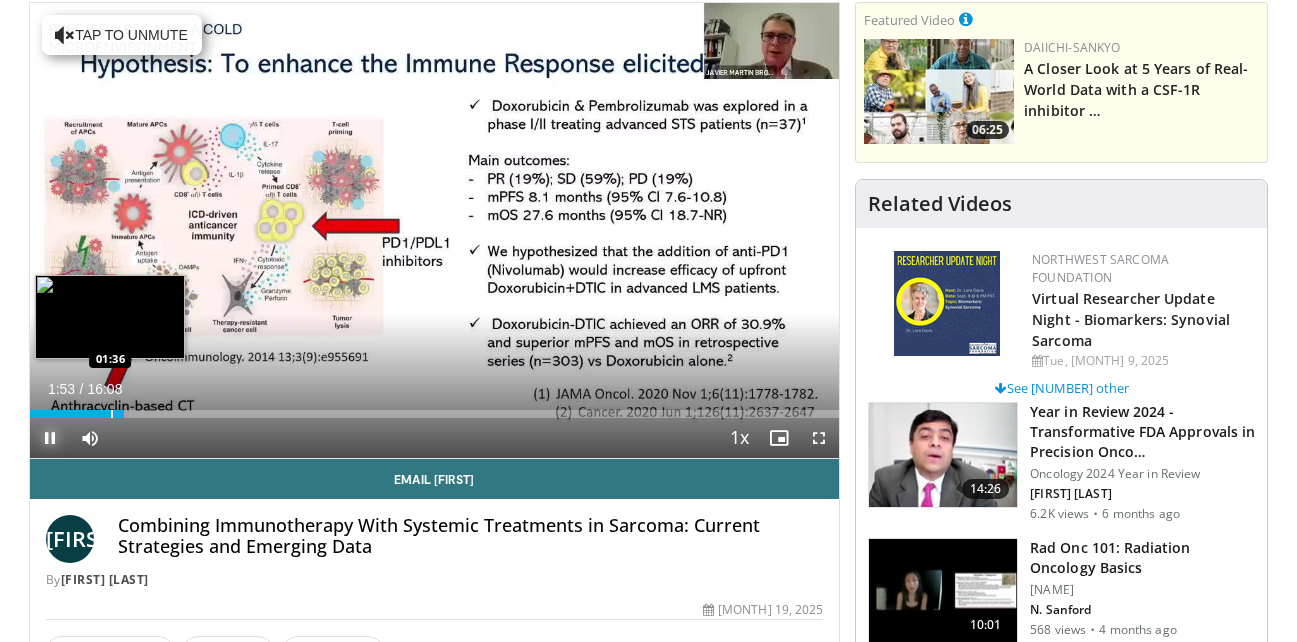 click at bounding box center [112, 414] 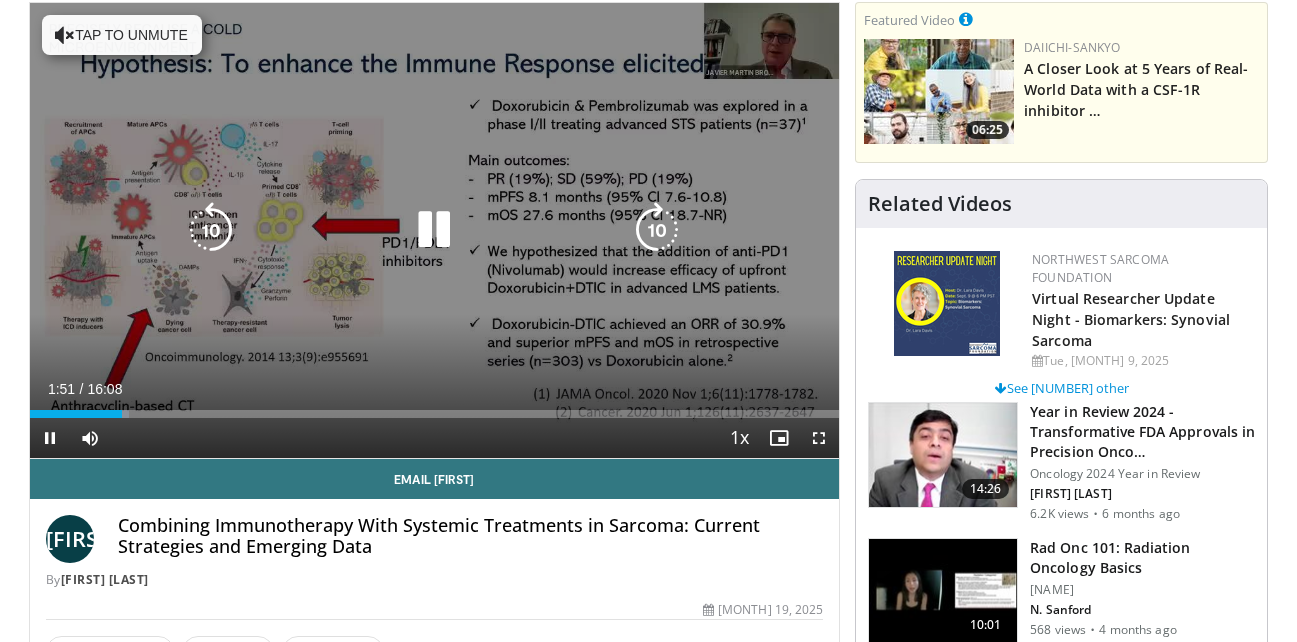click on "10 seconds
Tap to unmute" at bounding box center (435, 230) 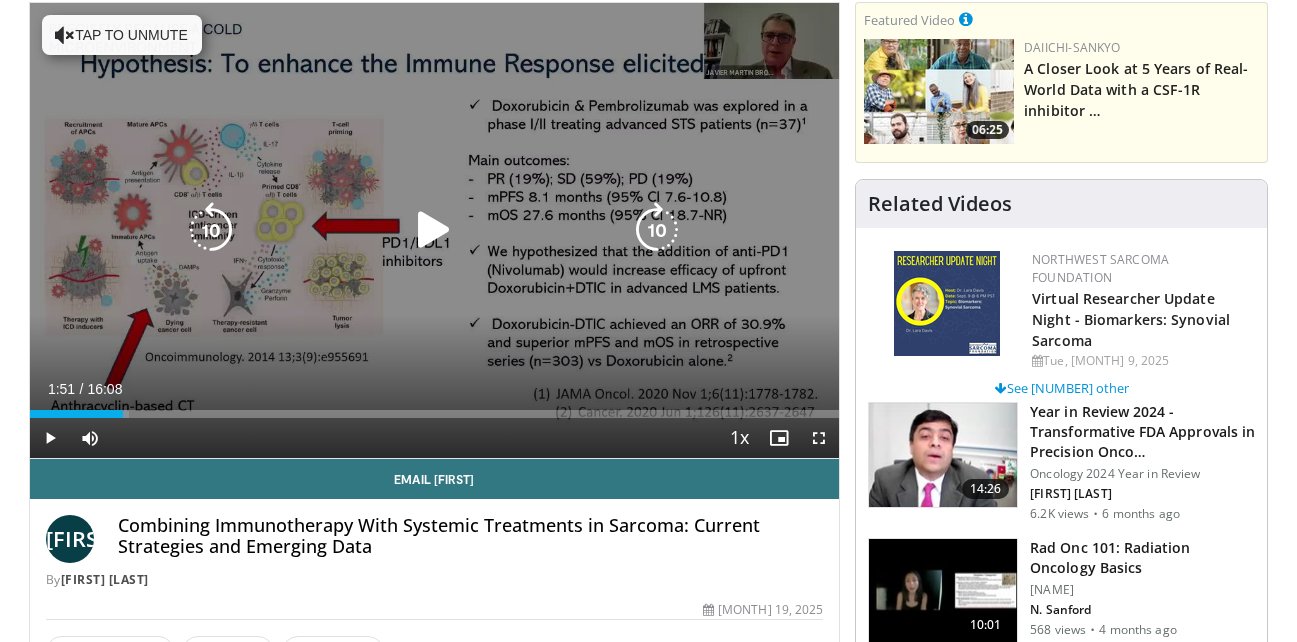 click at bounding box center (434, 230) 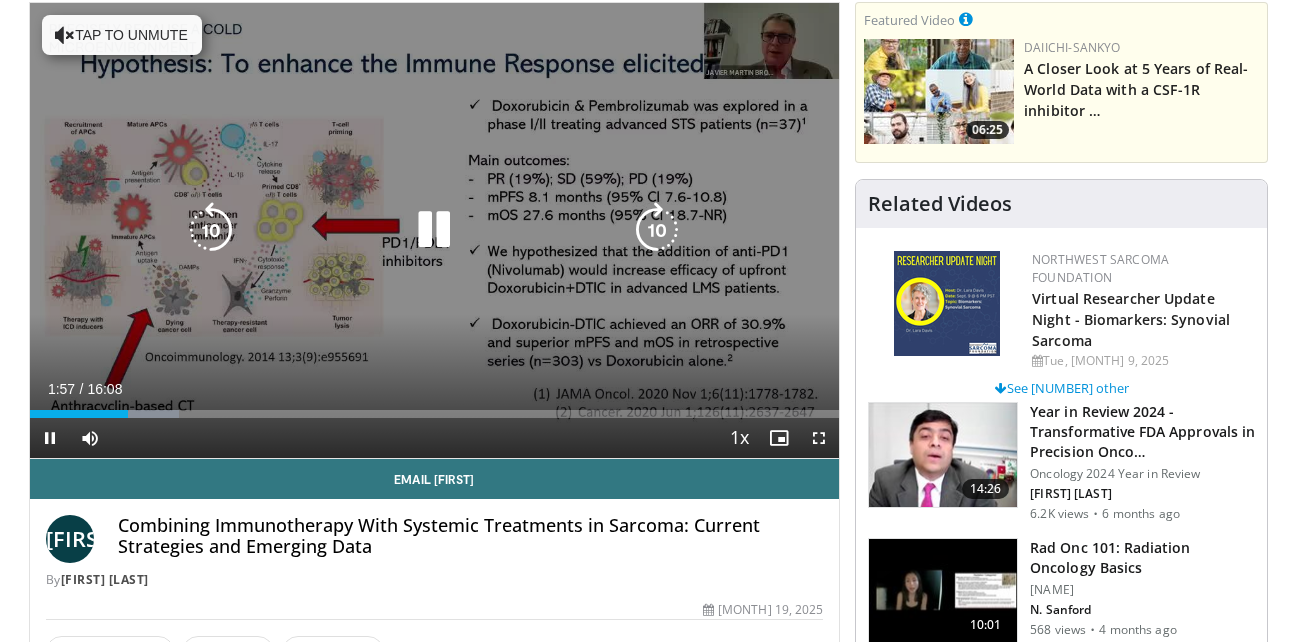 click at bounding box center [434, 230] 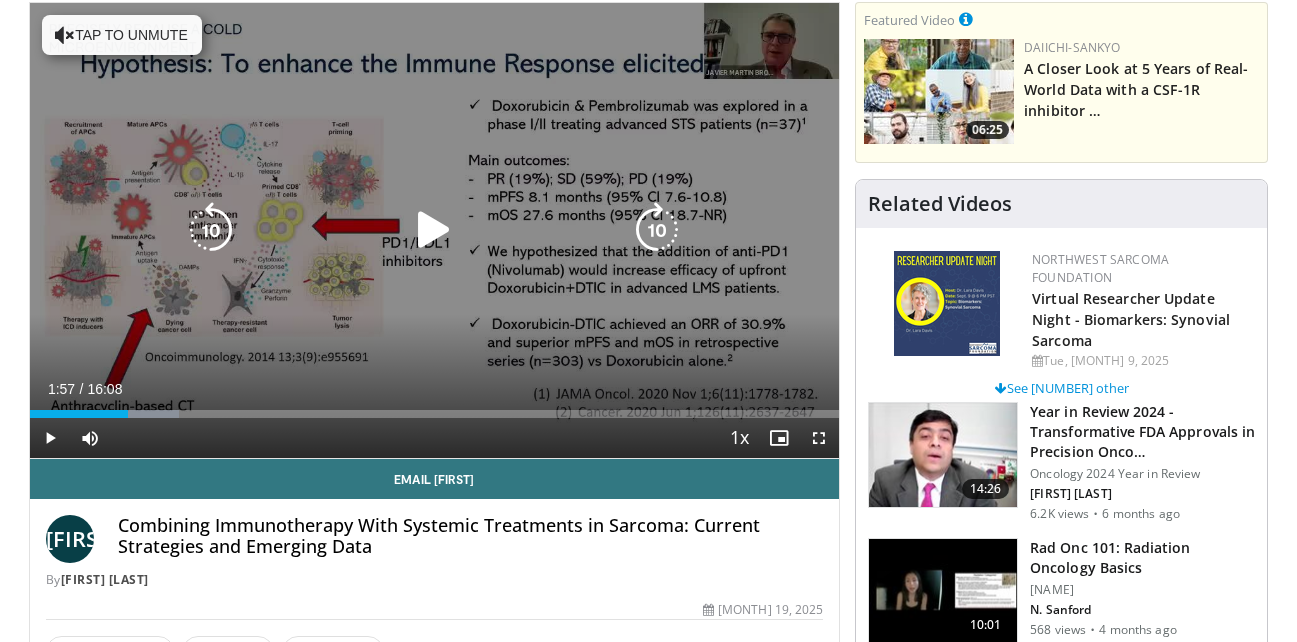 click at bounding box center (434, 230) 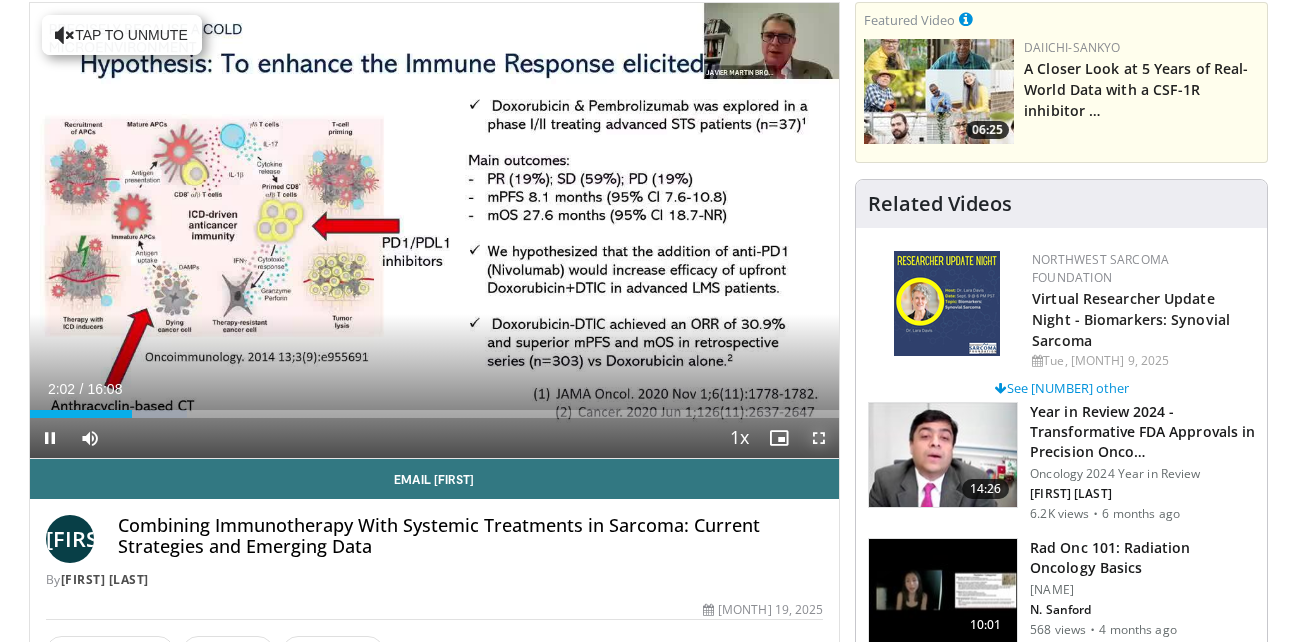 click at bounding box center [819, 438] 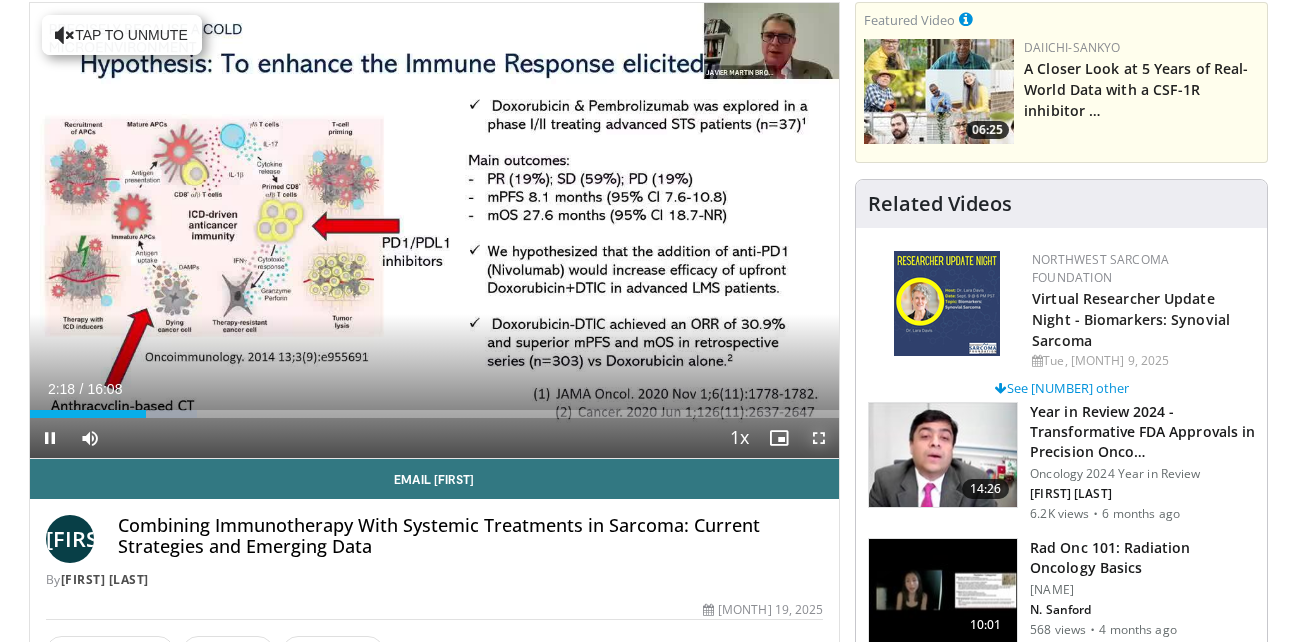 click at bounding box center [819, 438] 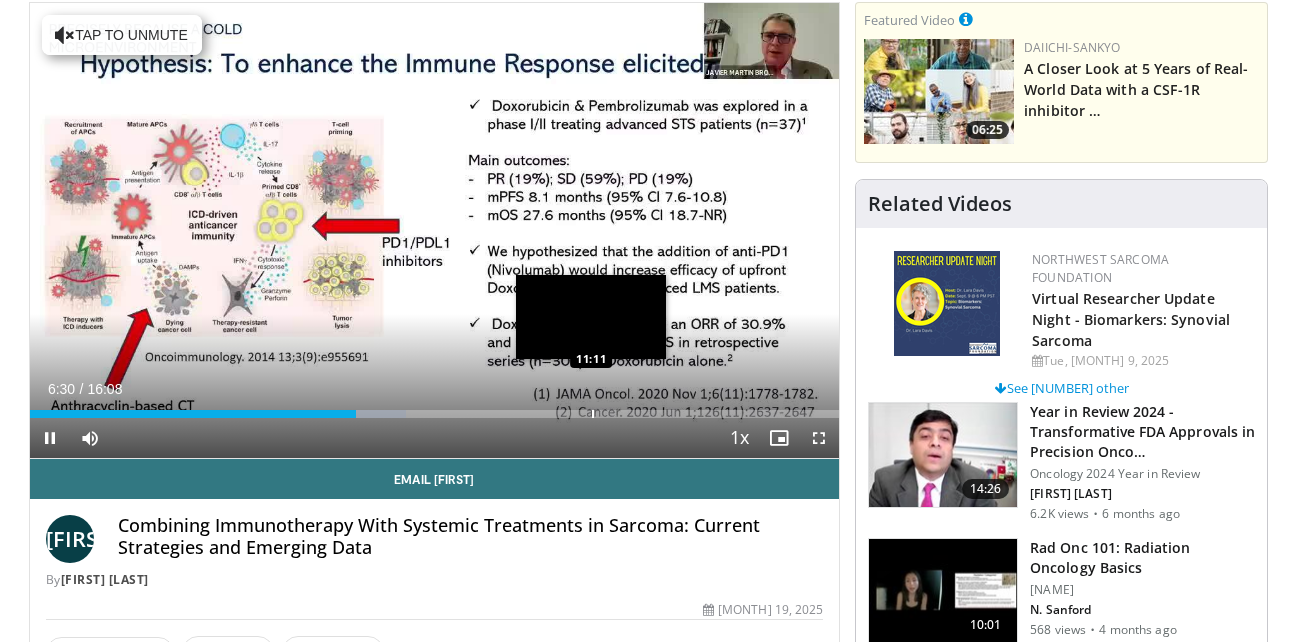 scroll, scrollTop: 100, scrollLeft: 0, axis: vertical 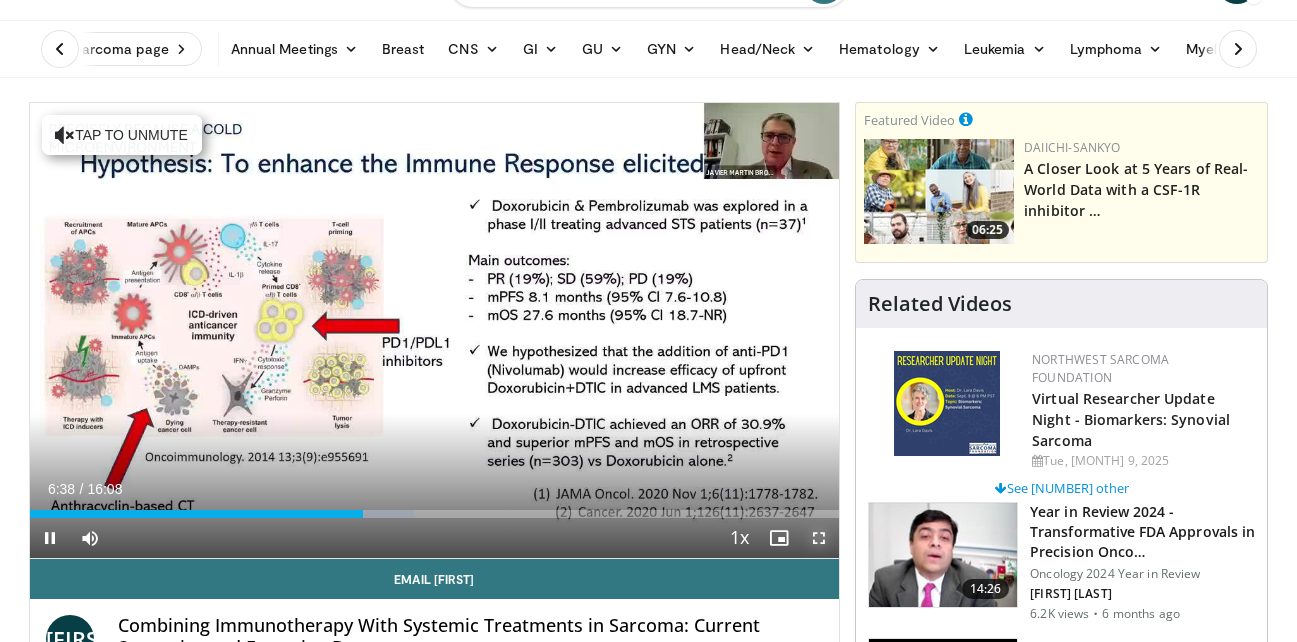 click at bounding box center [819, 538] 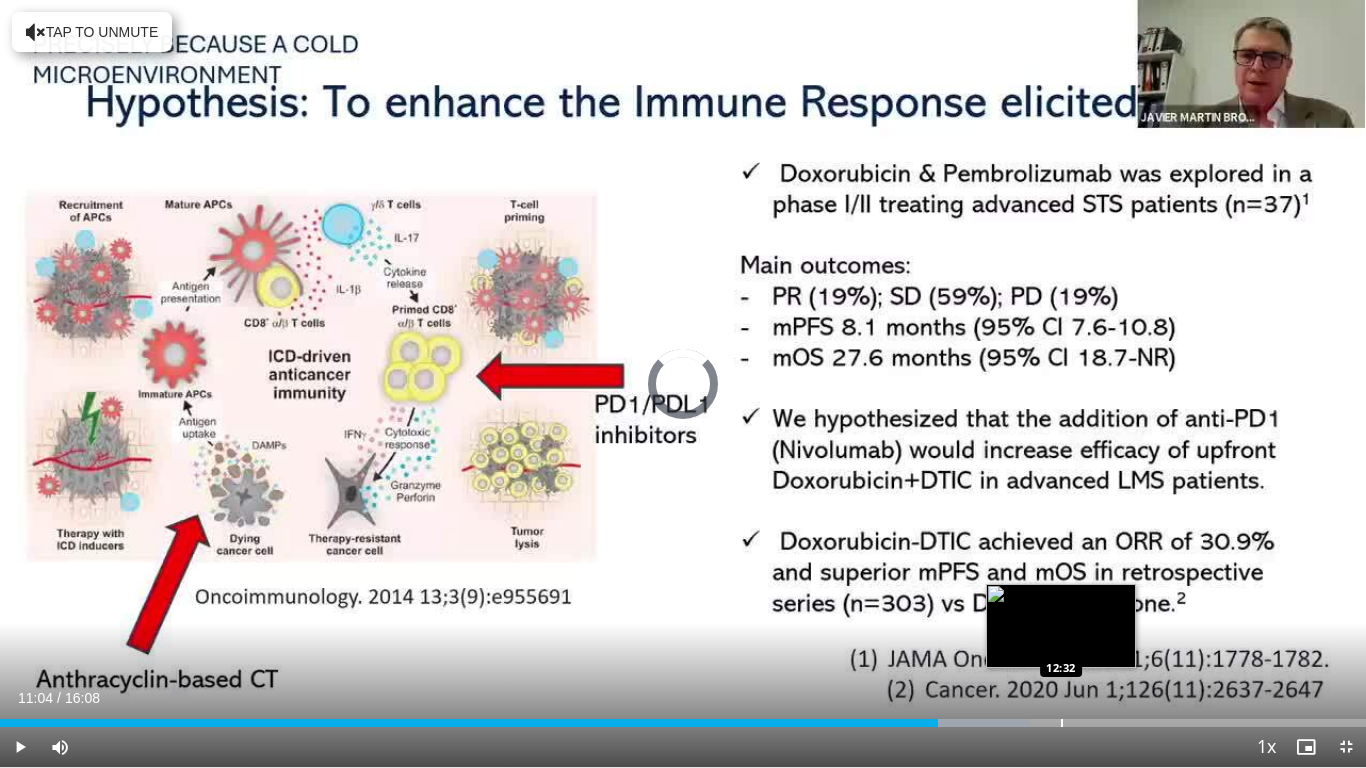 click at bounding box center (1062, 723) 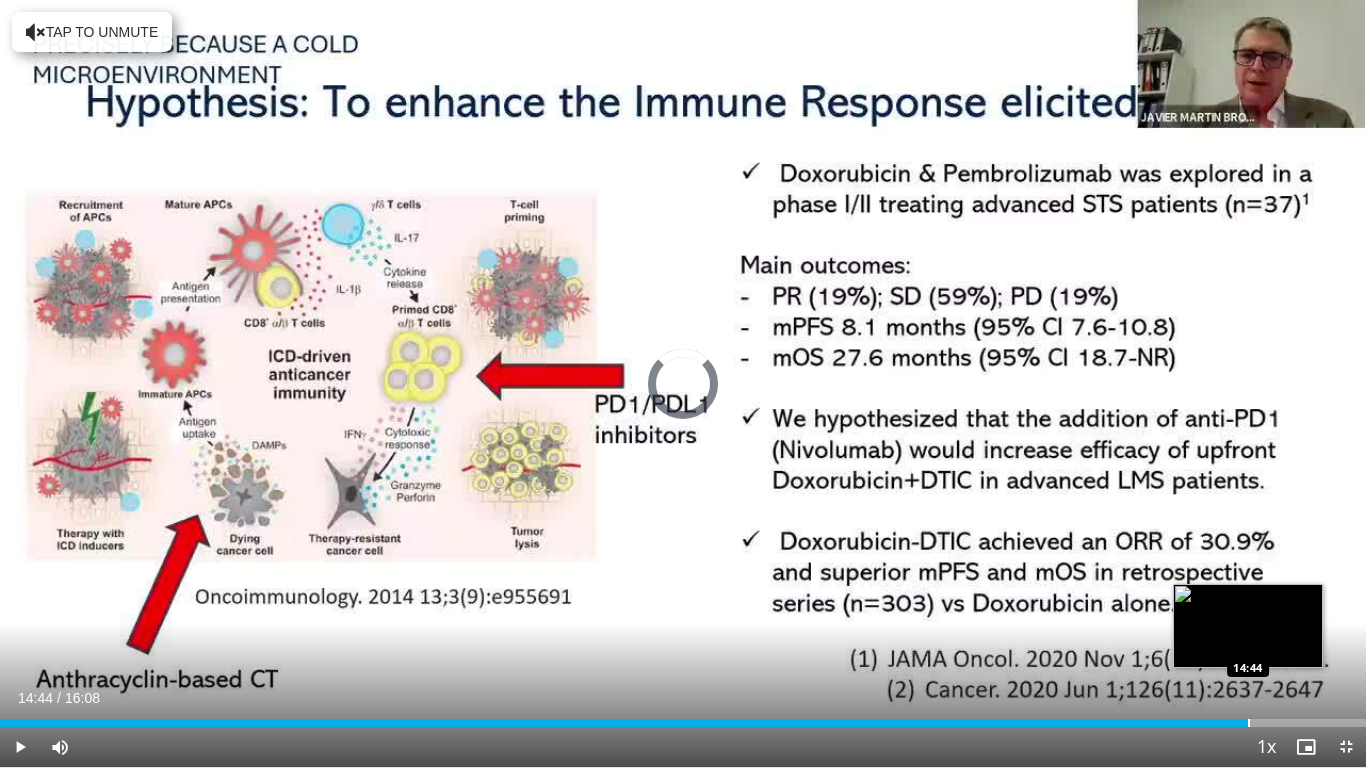 click on "Loaded :  0.00% 12:33 14:44" at bounding box center [683, 717] 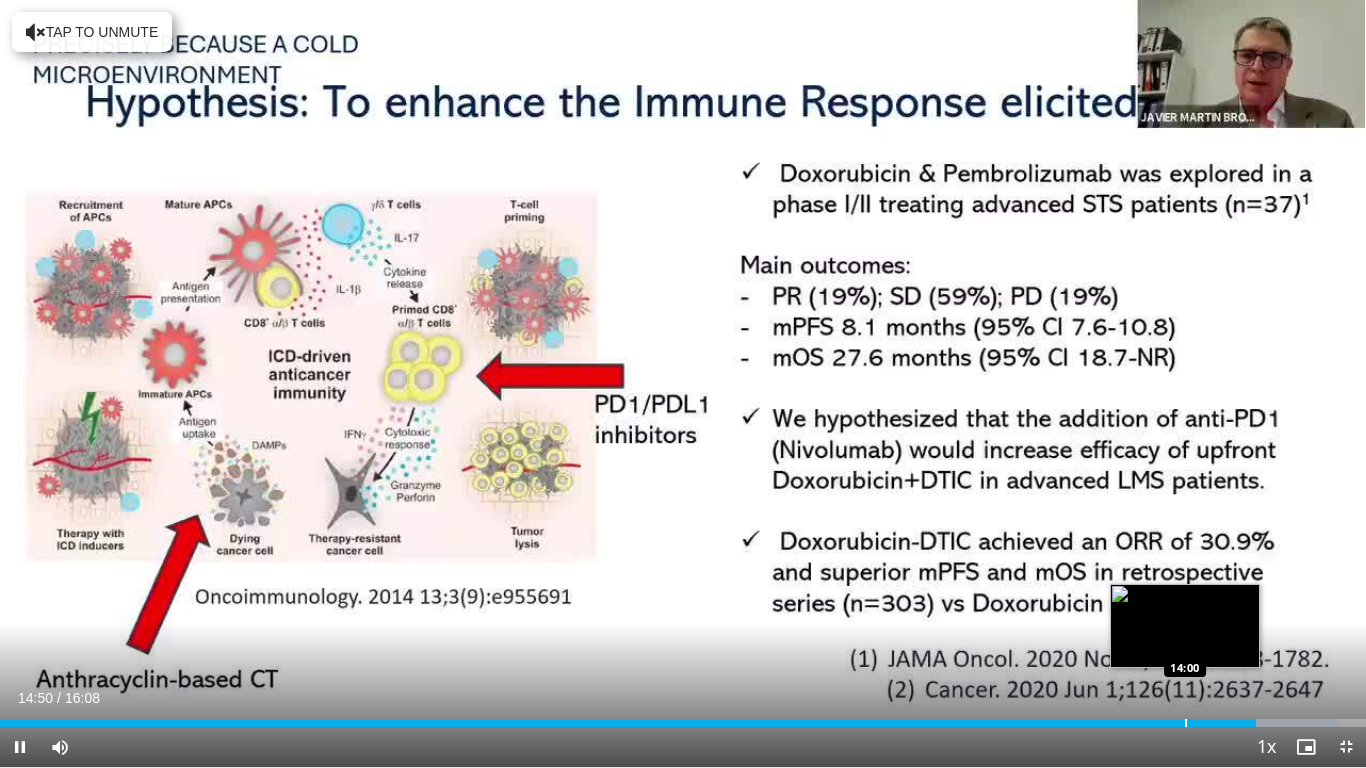 click at bounding box center (1186, 723) 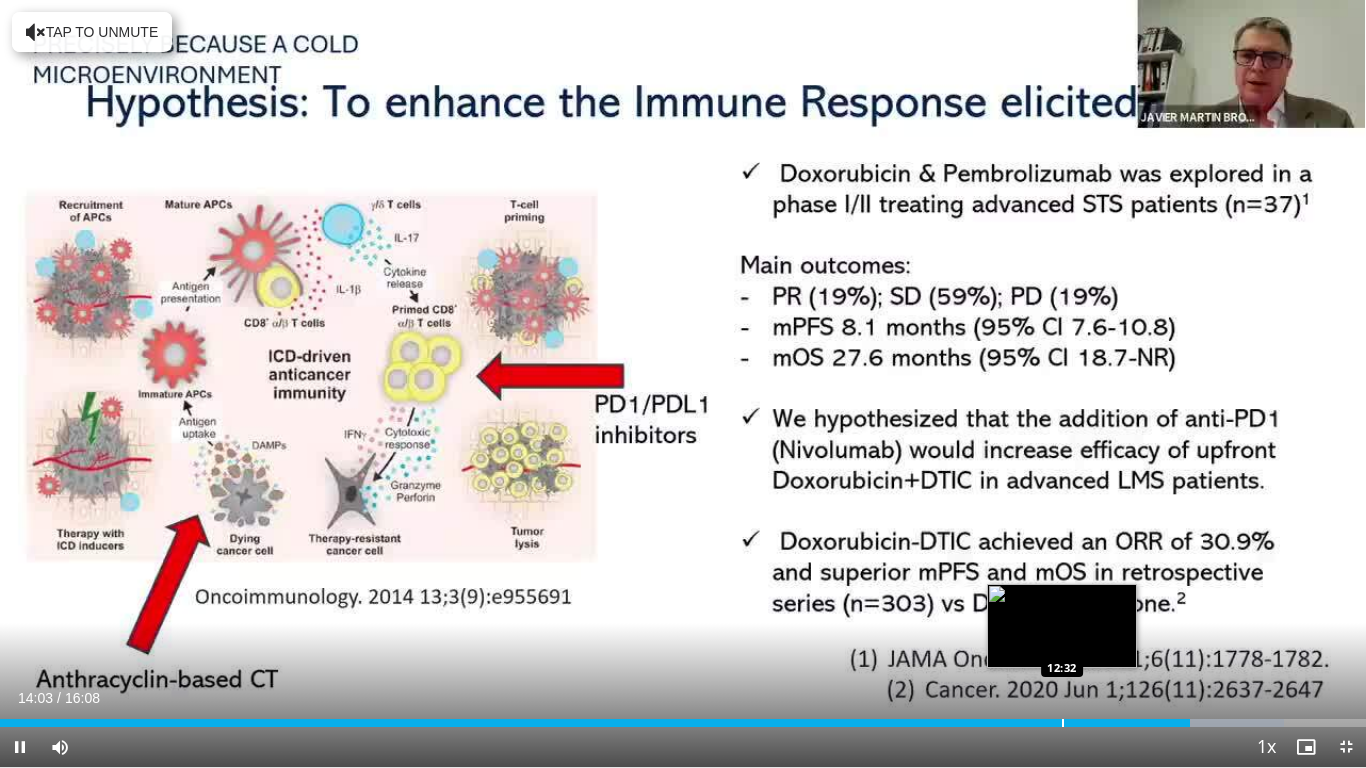 click at bounding box center [1063, 723] 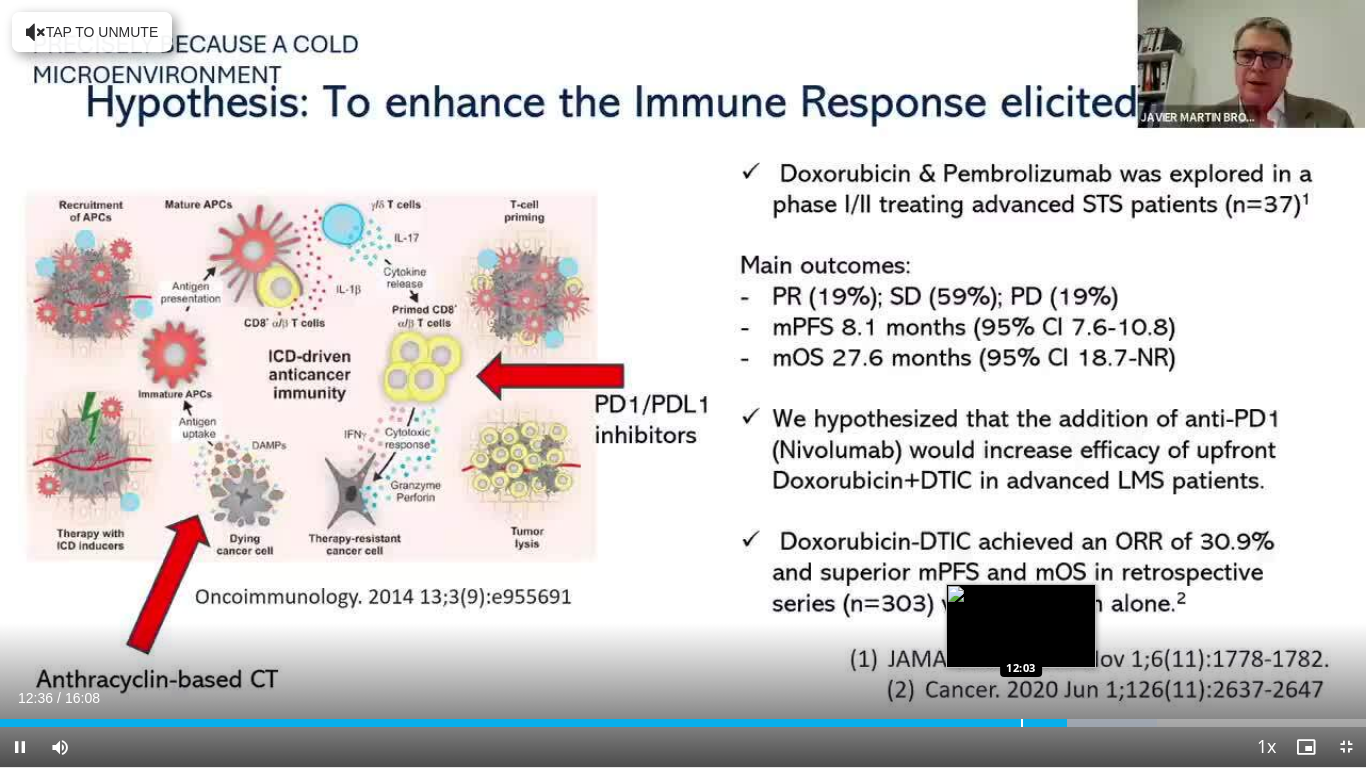 click at bounding box center (1022, 723) 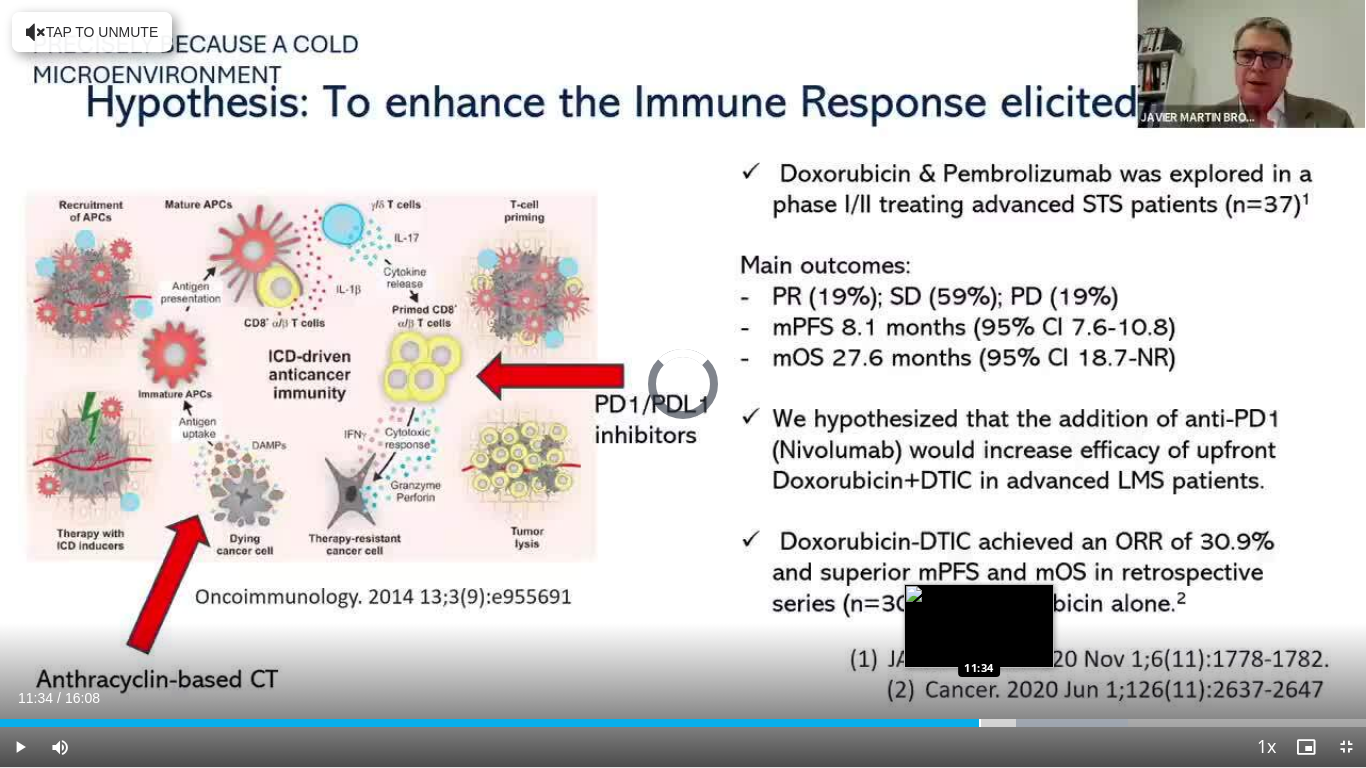 click at bounding box center [980, 723] 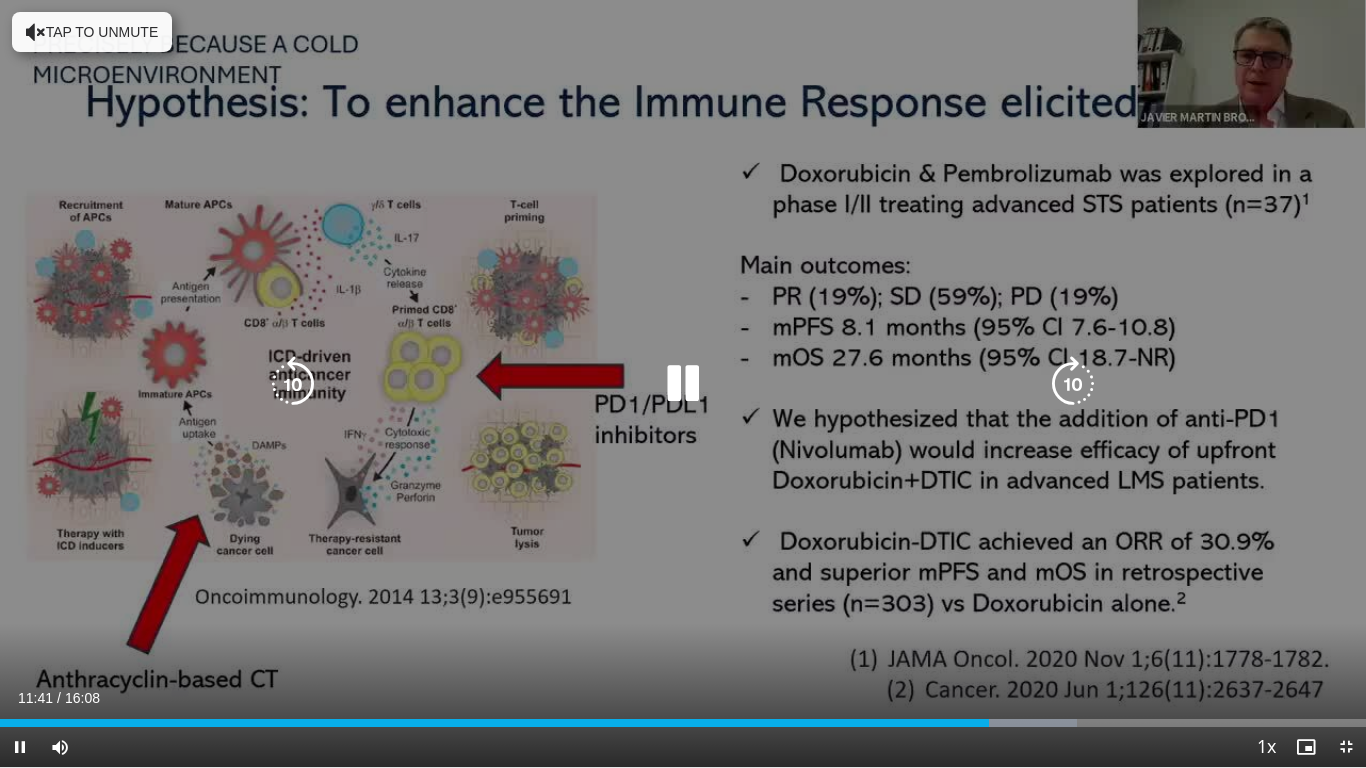 click at bounding box center [293, 384] 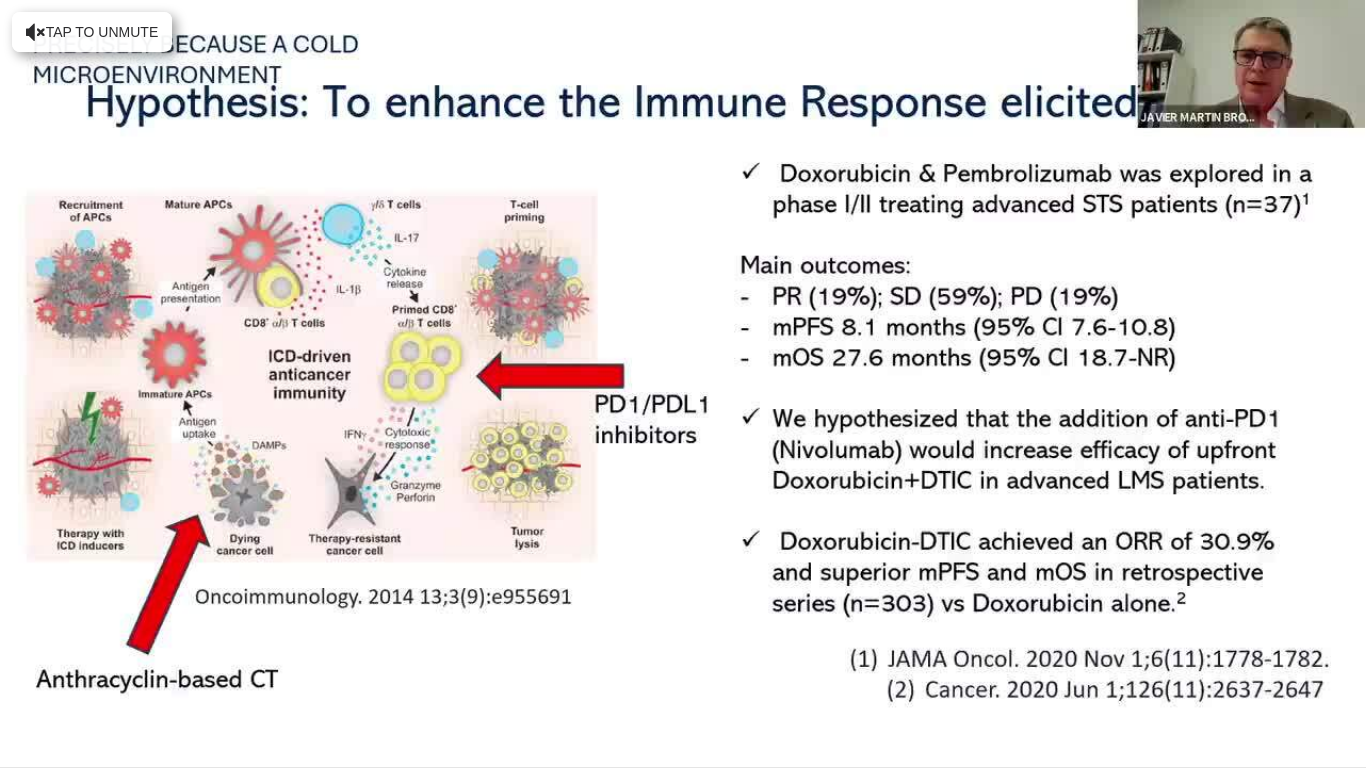 click on "10 seconds
Tap to unmute" at bounding box center [683, 383] 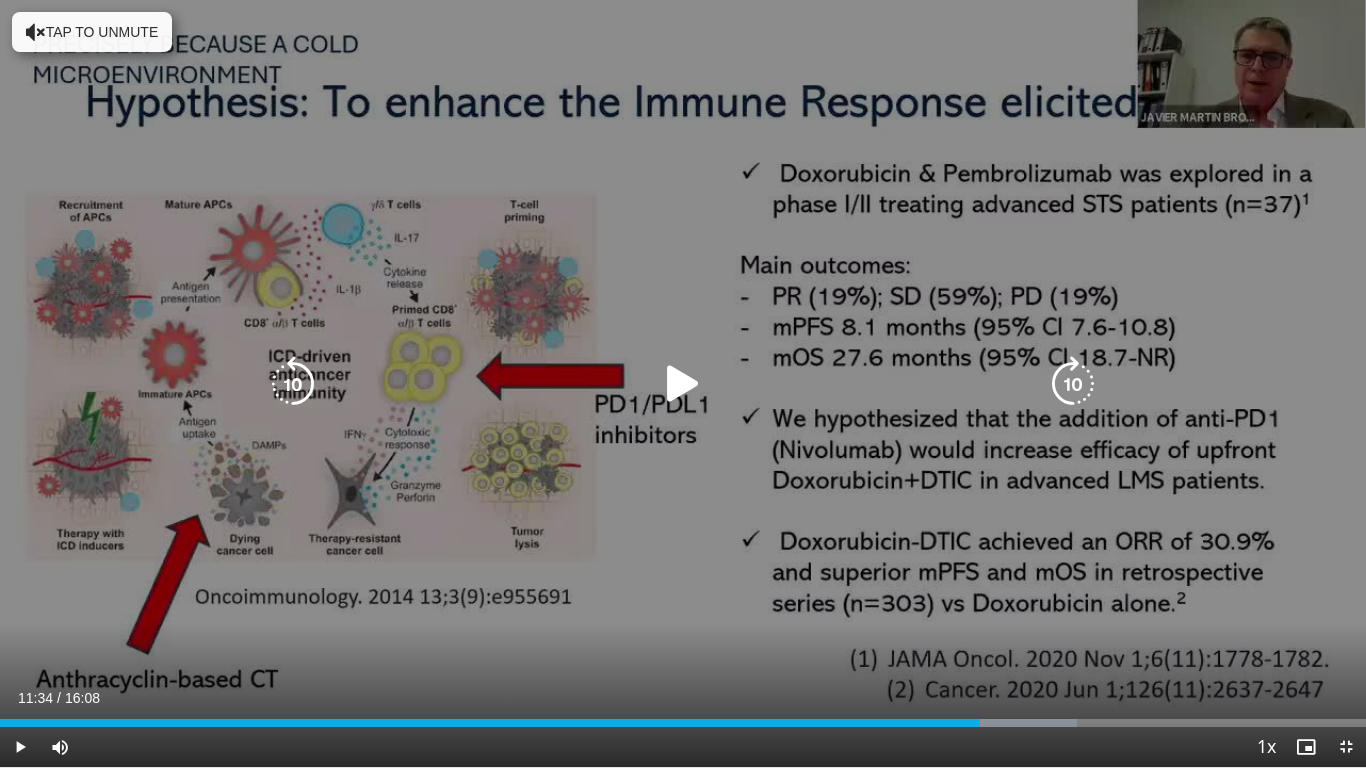 click at bounding box center [683, 384] 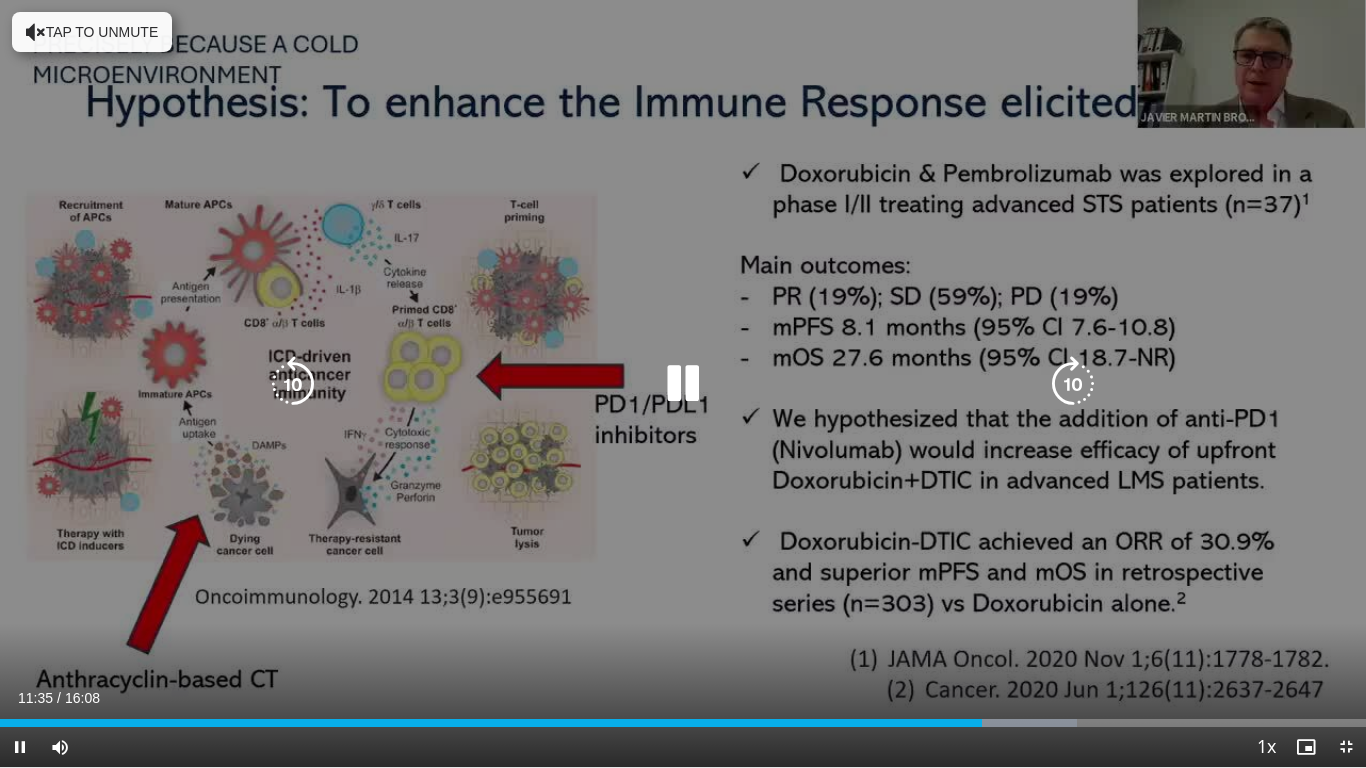 click at bounding box center (293, 384) 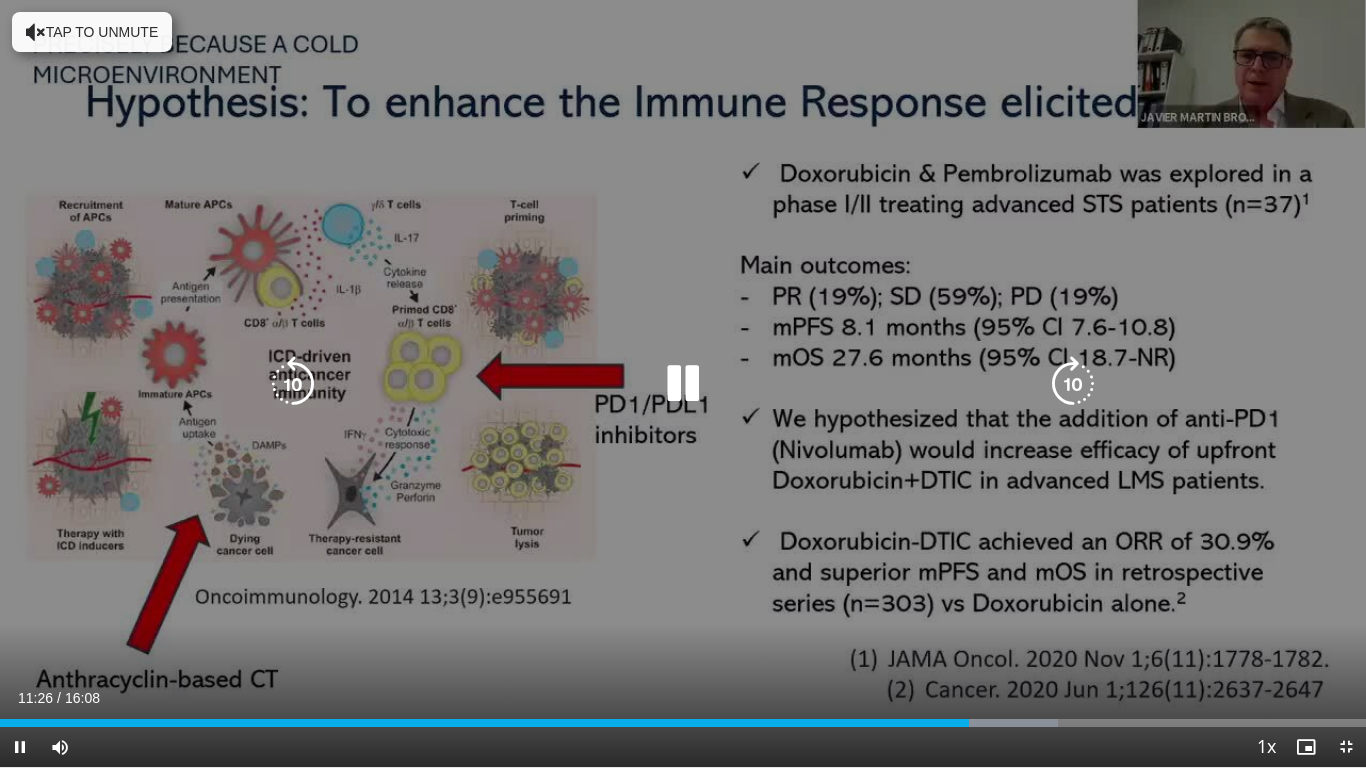 click at bounding box center [293, 384] 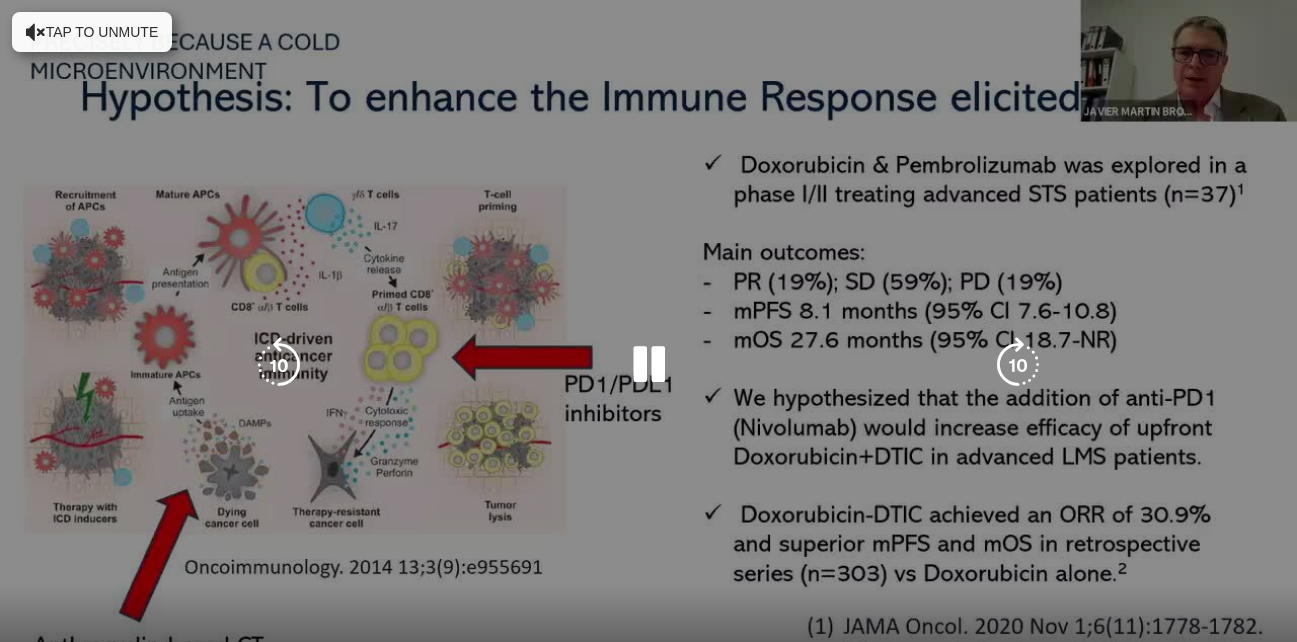 scroll, scrollTop: 200, scrollLeft: 0, axis: vertical 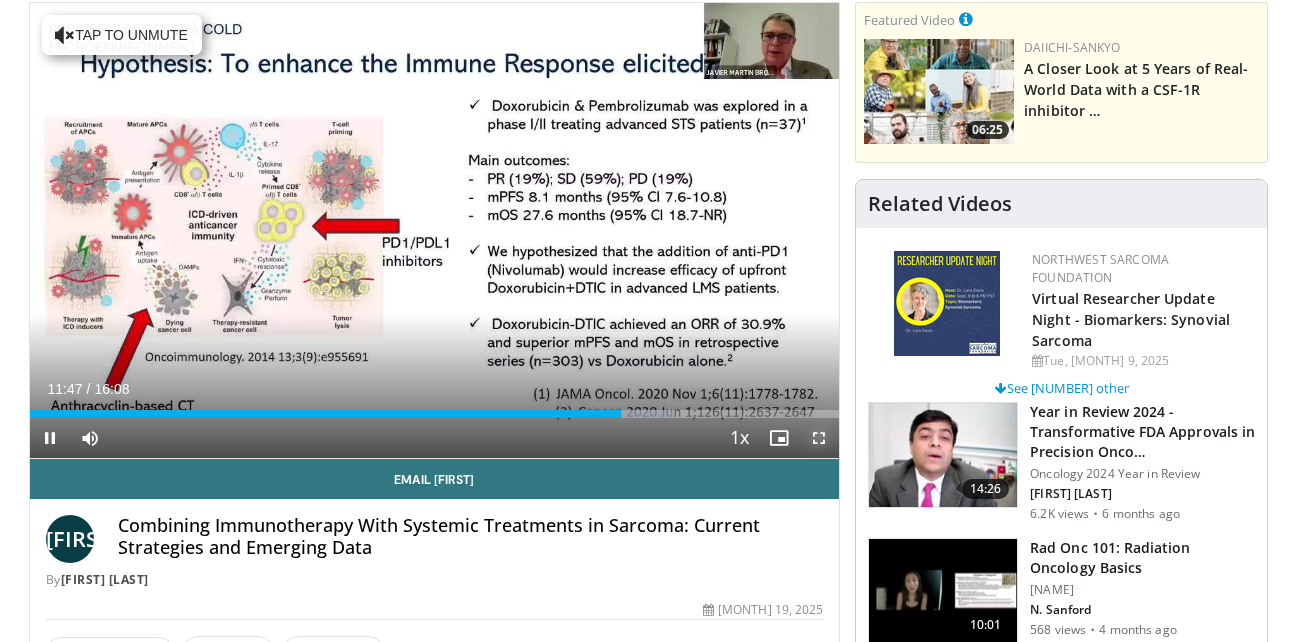 click at bounding box center (819, 438) 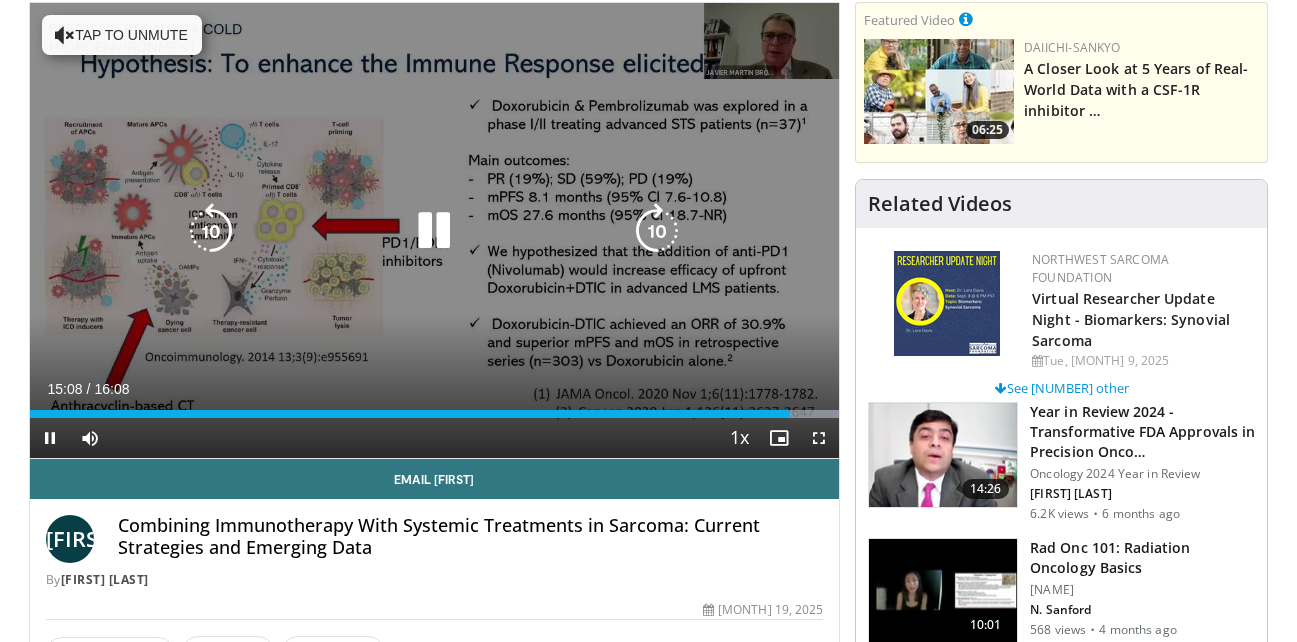 click on "10 seconds
Tap to unmute" at bounding box center [435, 230] 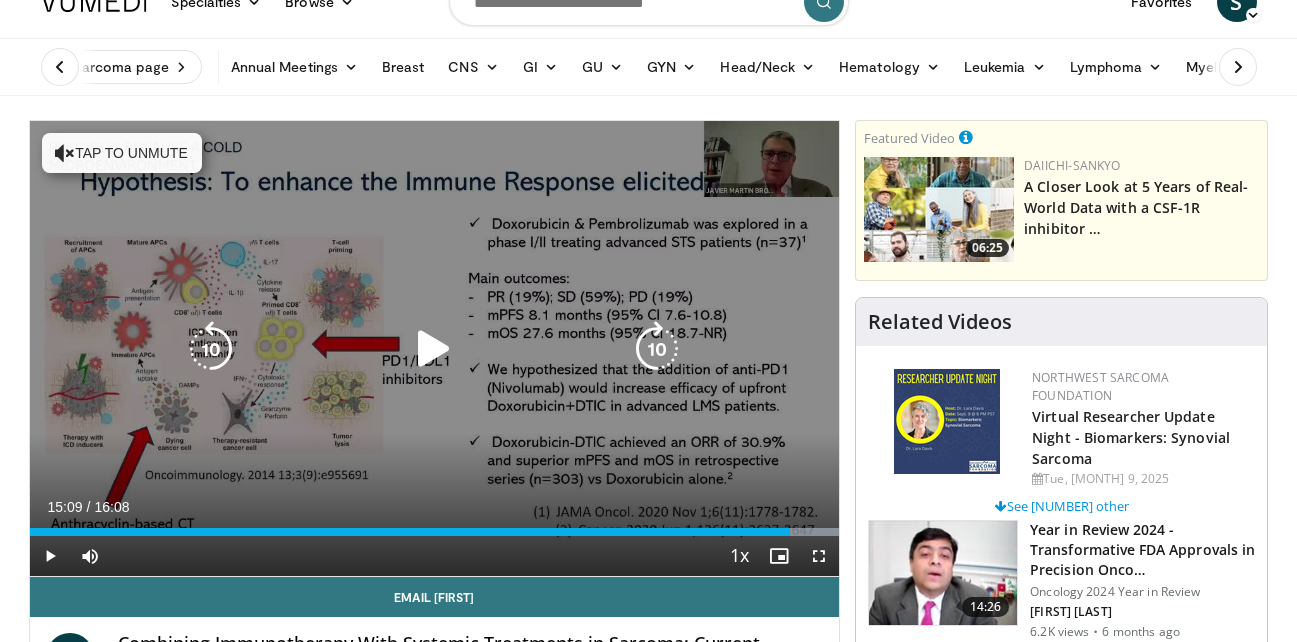 scroll, scrollTop: 0, scrollLeft: 0, axis: both 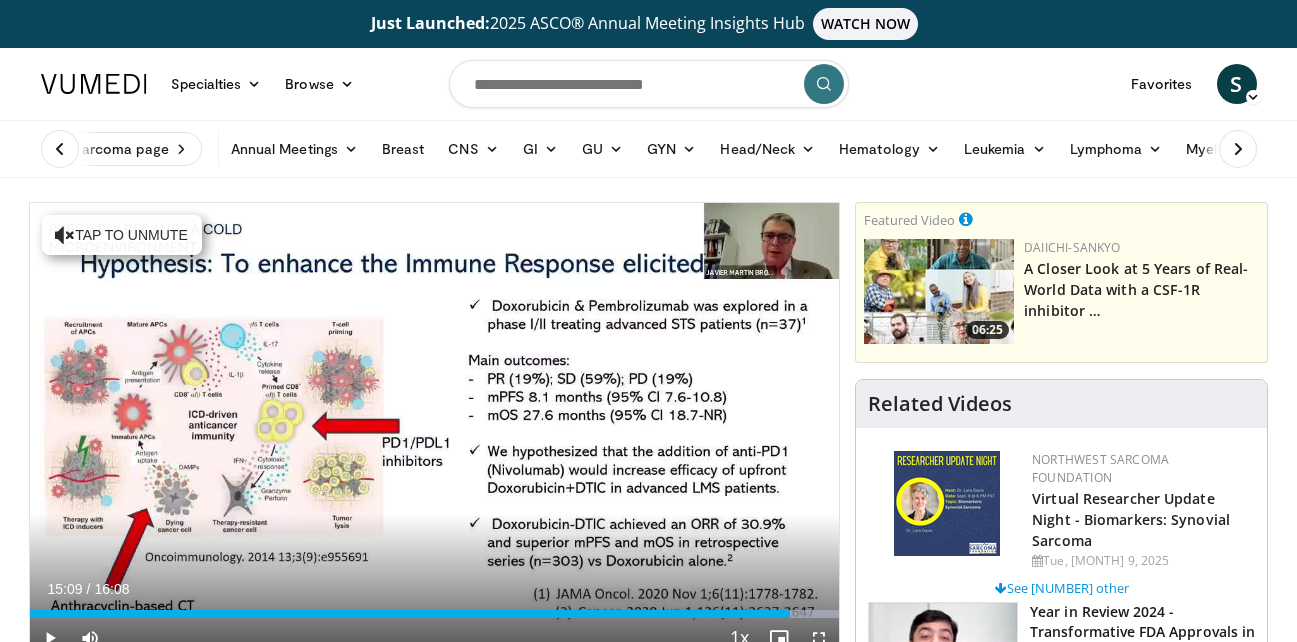 click at bounding box center (649, 84) 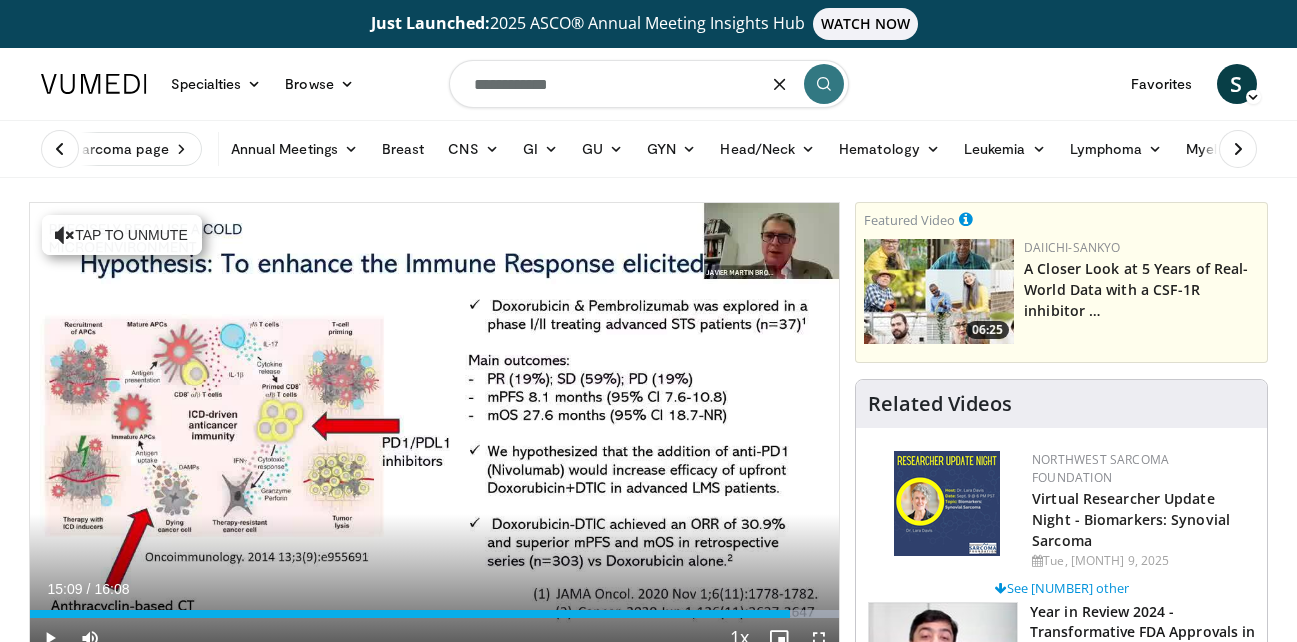type on "**********" 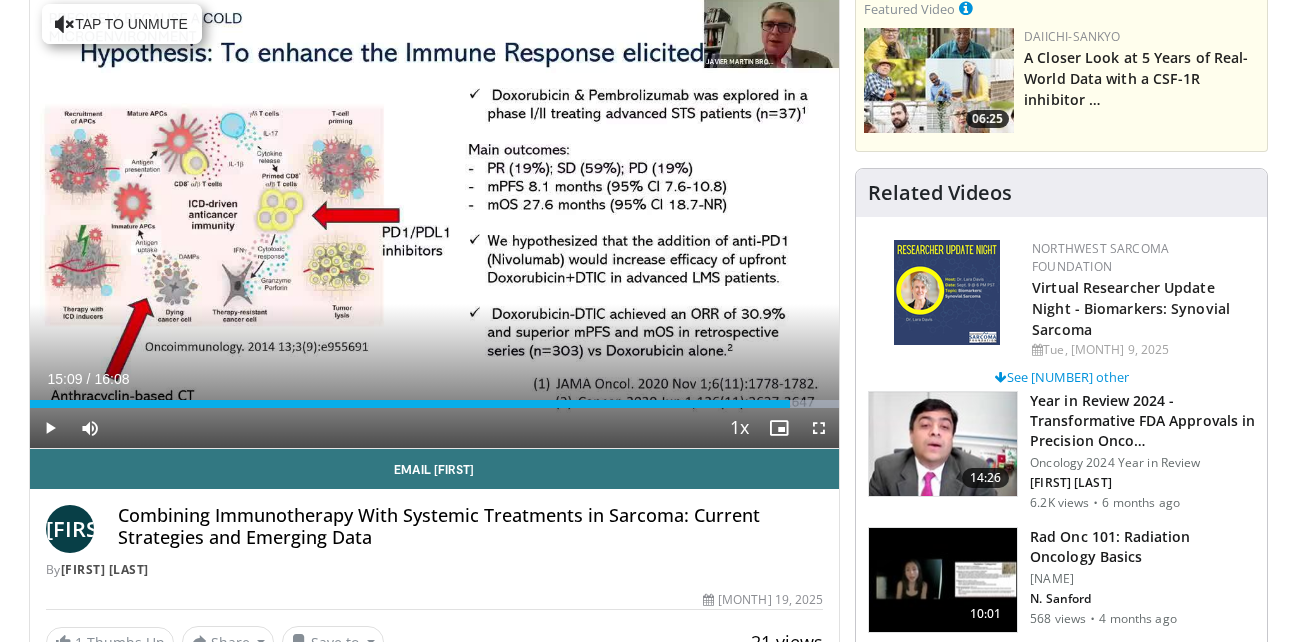 scroll, scrollTop: 100, scrollLeft: 0, axis: vertical 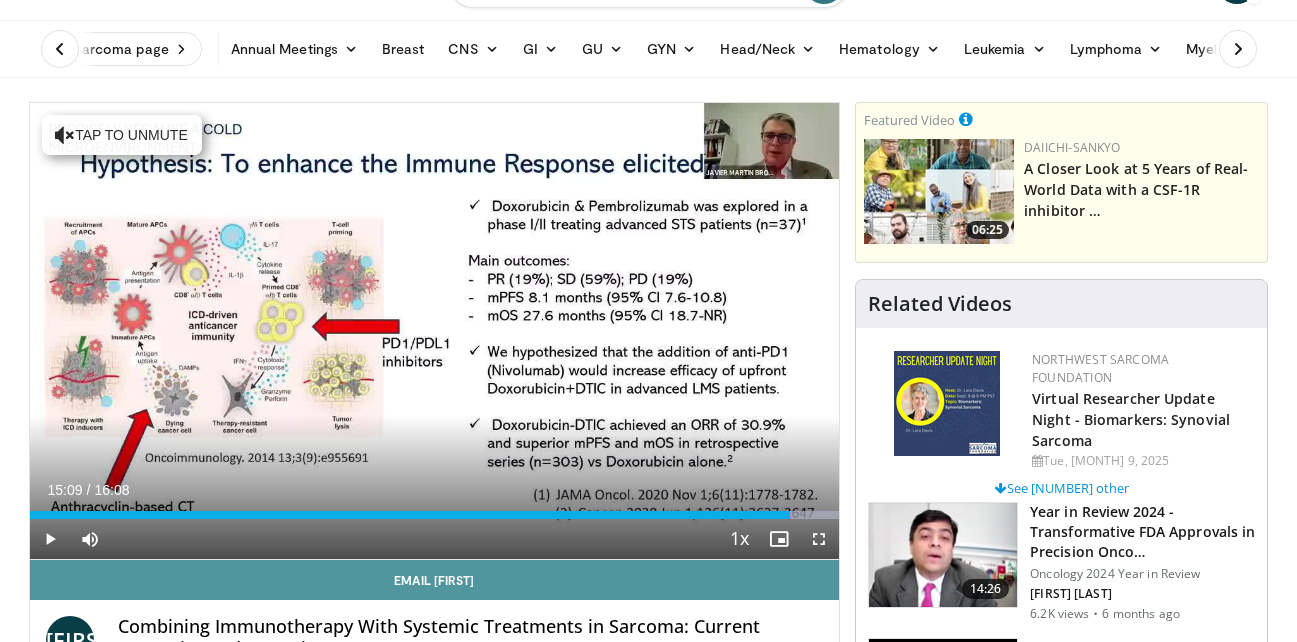 click on "Email
Javier" at bounding box center [435, 580] 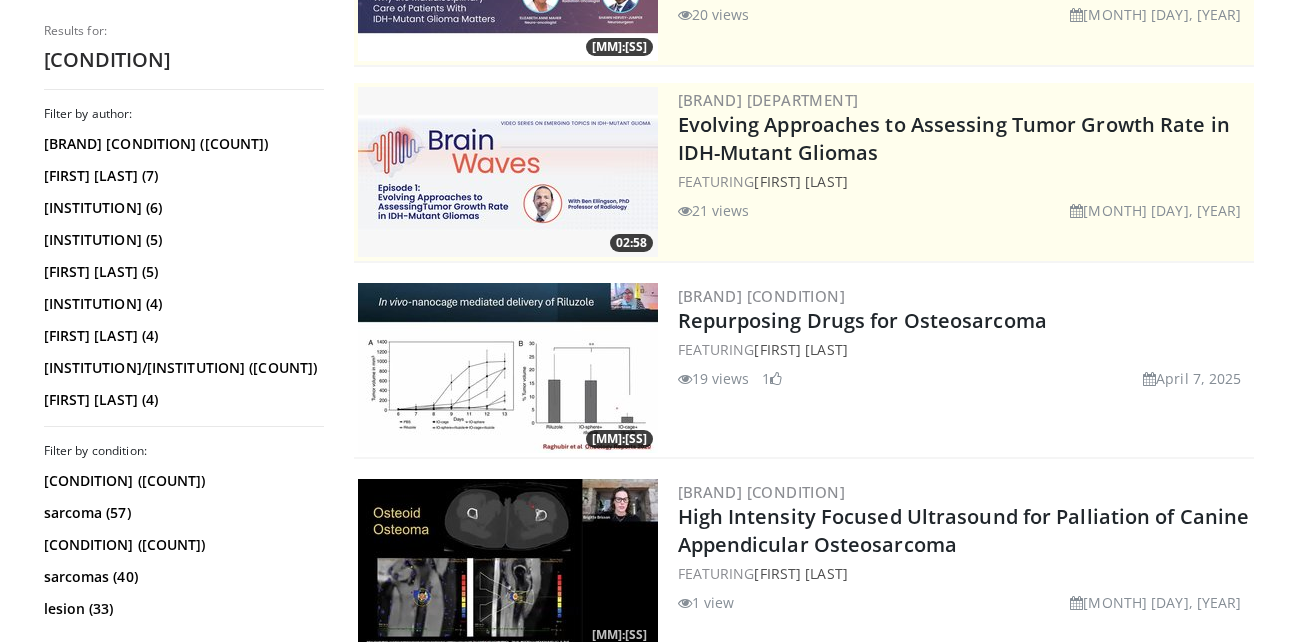 scroll, scrollTop: 400, scrollLeft: 0, axis: vertical 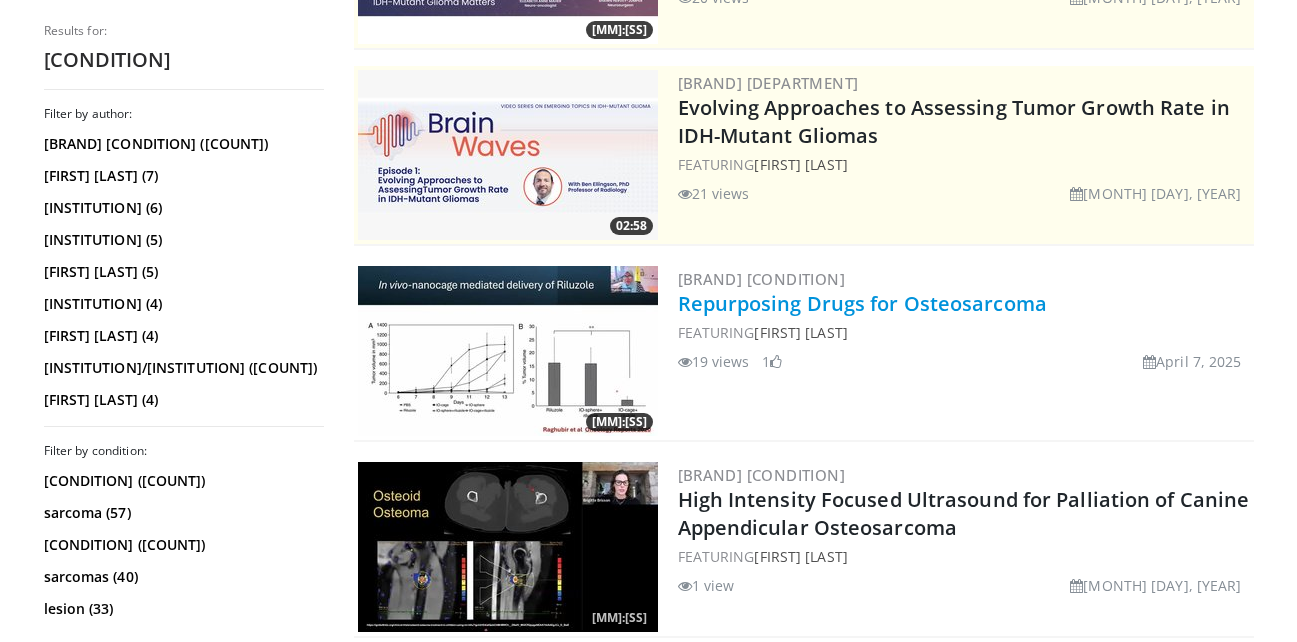click on "Repurposing Drugs for Osteosarcoma" at bounding box center [862, 303] 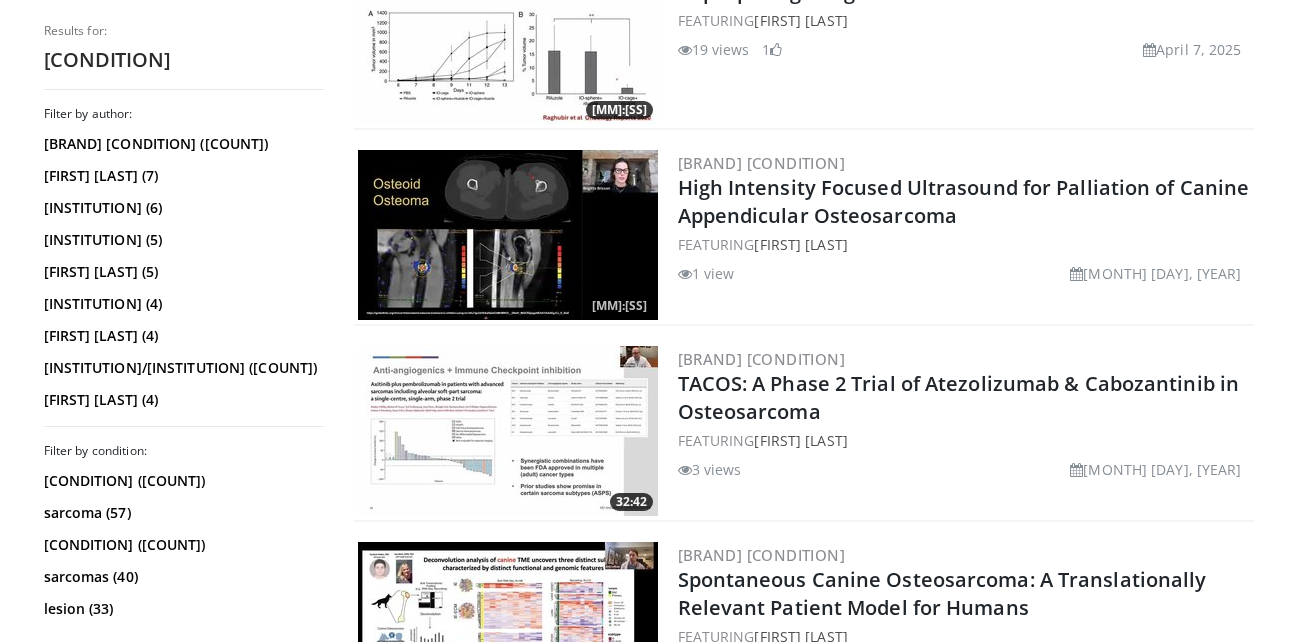 scroll, scrollTop: 800, scrollLeft: 0, axis: vertical 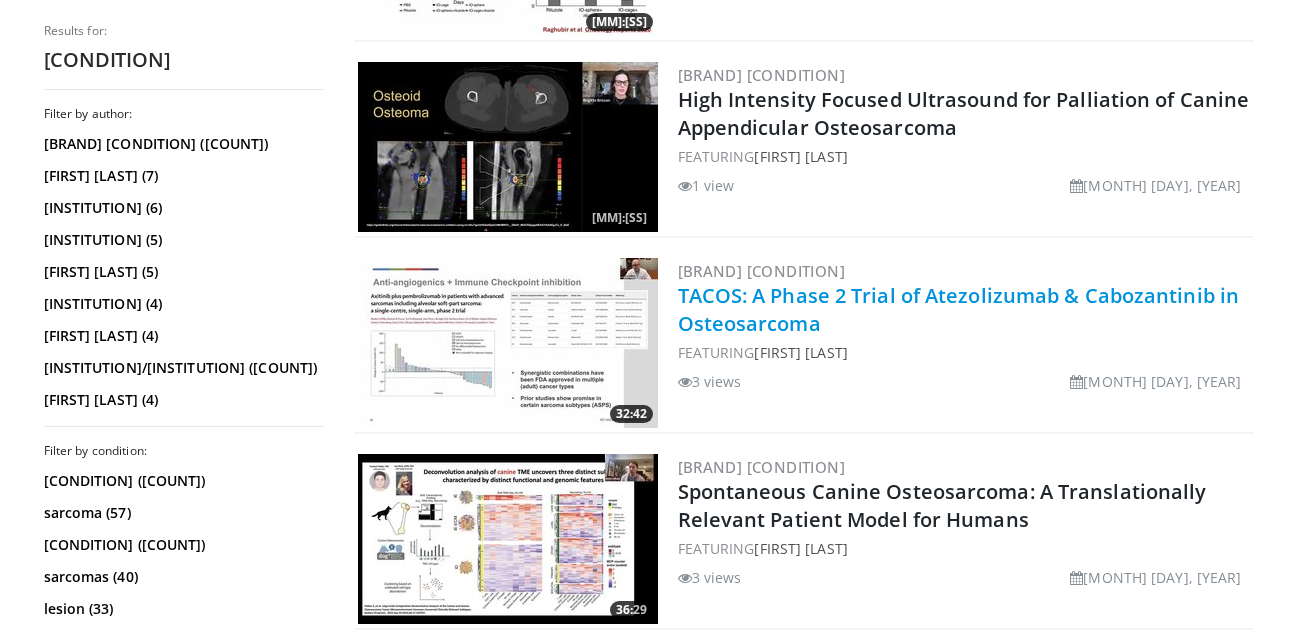 click on "TACOS: A Phase 2 Trial of Atezolizumab & Cabozantinib in Osteosarcoma" at bounding box center [959, 309] 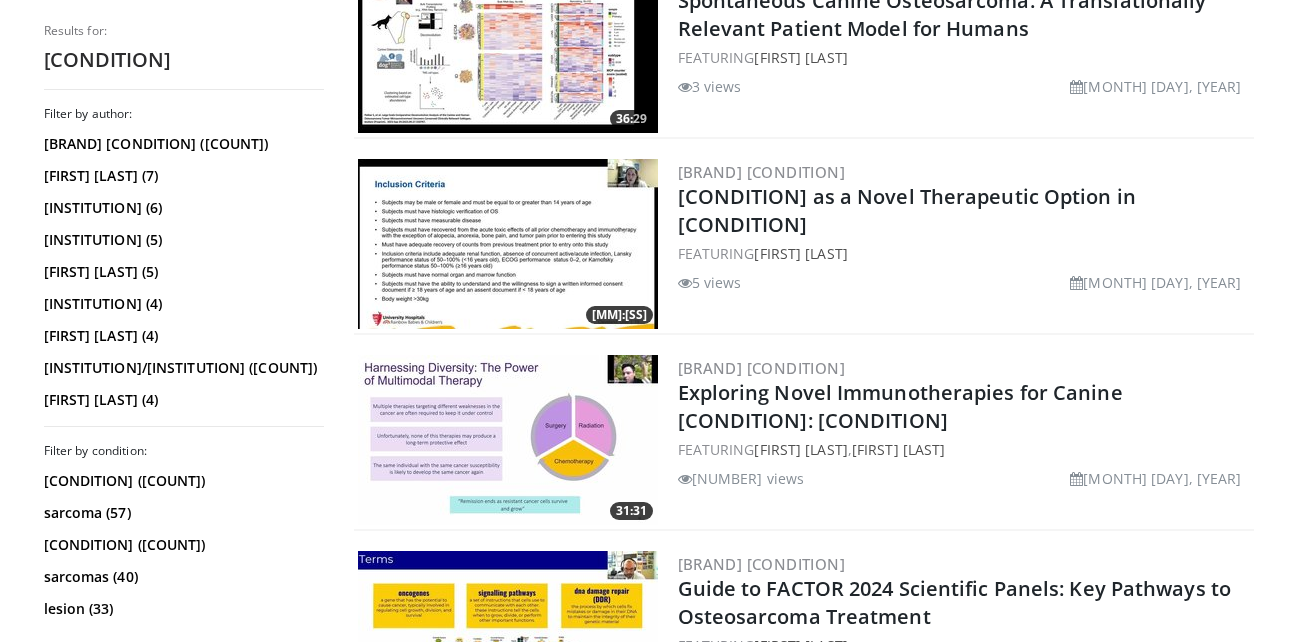 scroll, scrollTop: 1400, scrollLeft: 0, axis: vertical 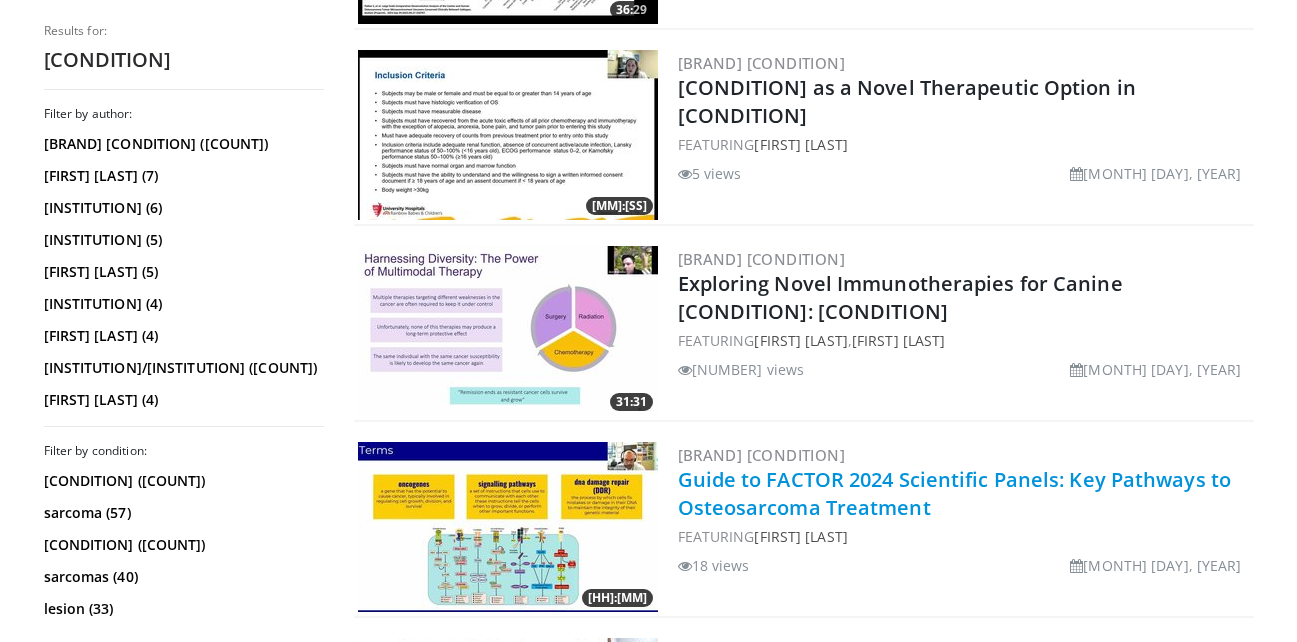 click on "Guide to FACTOR 2024 Scientific Panels: Key Pathways to Osteosarcoma Treatment" at bounding box center [955, 493] 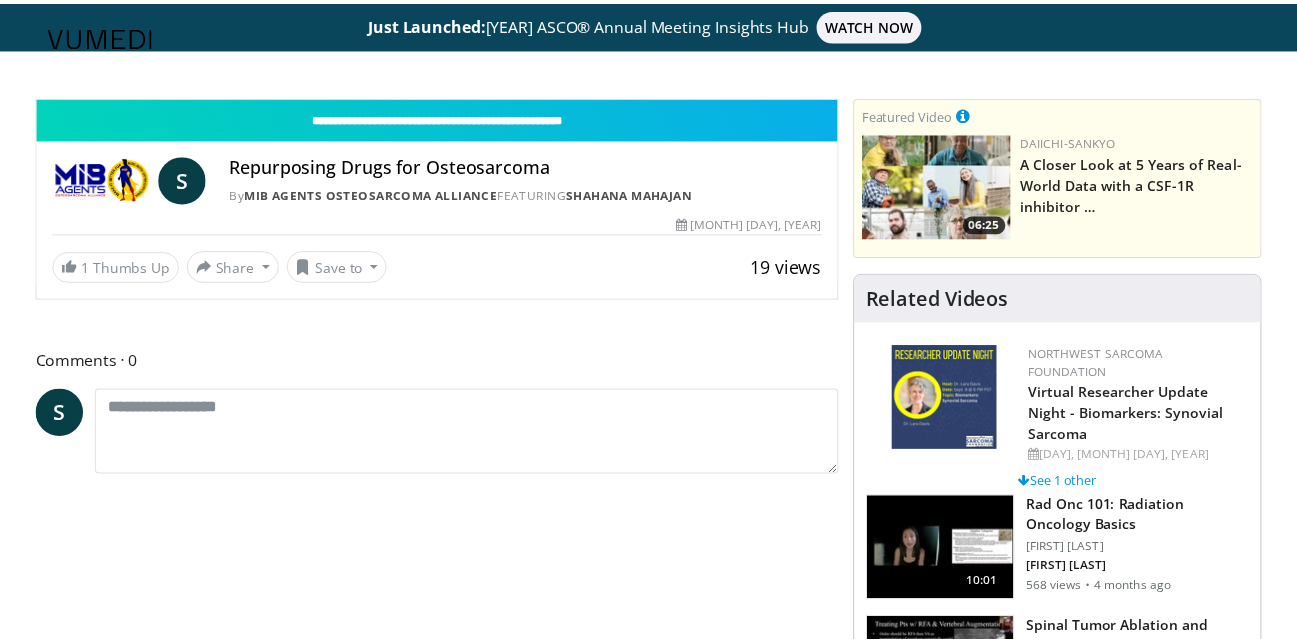 scroll, scrollTop: 0, scrollLeft: 0, axis: both 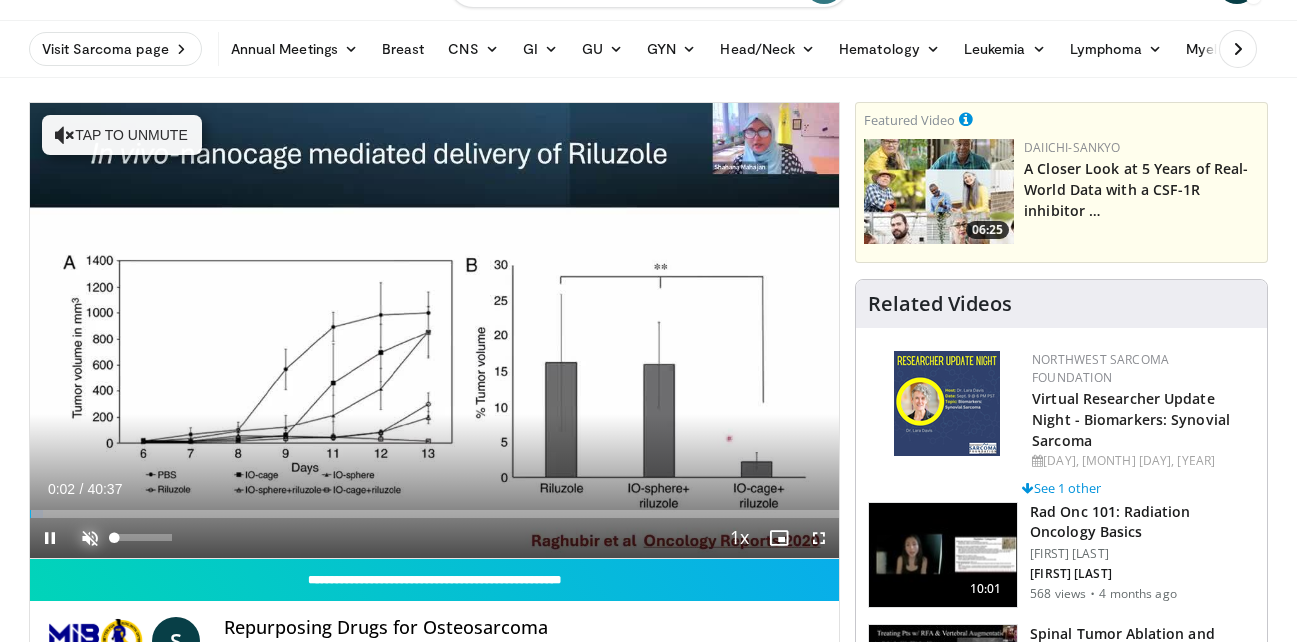 click at bounding box center [90, 538] 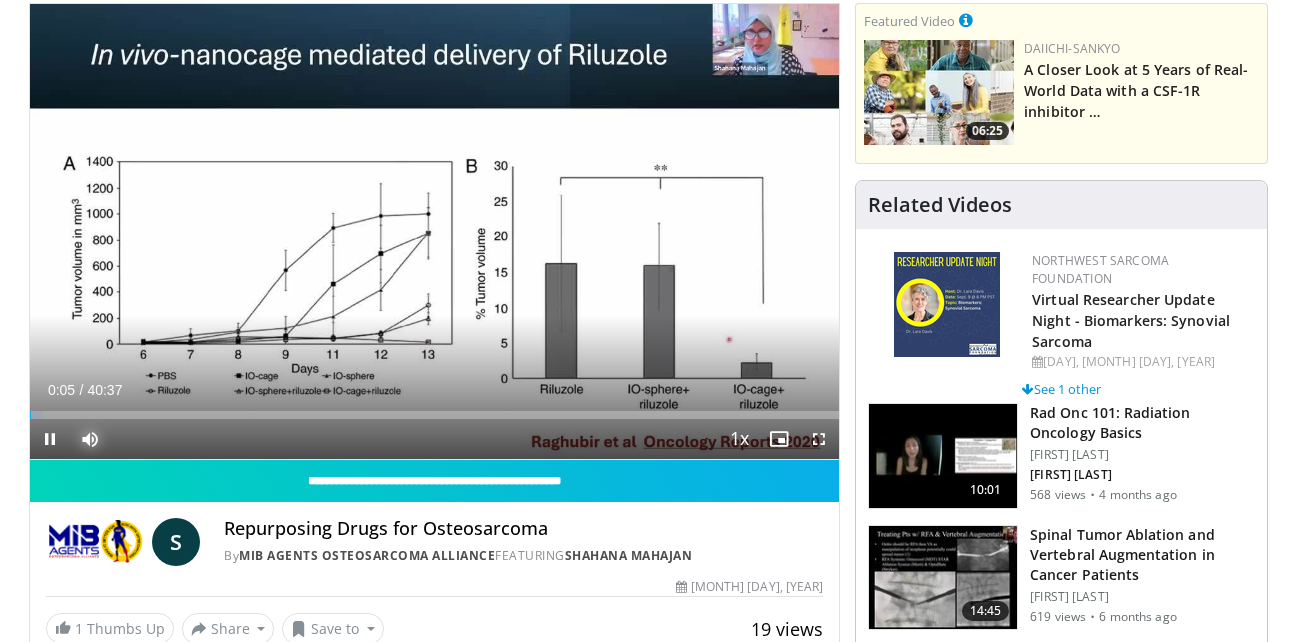 scroll, scrollTop: 200, scrollLeft: 0, axis: vertical 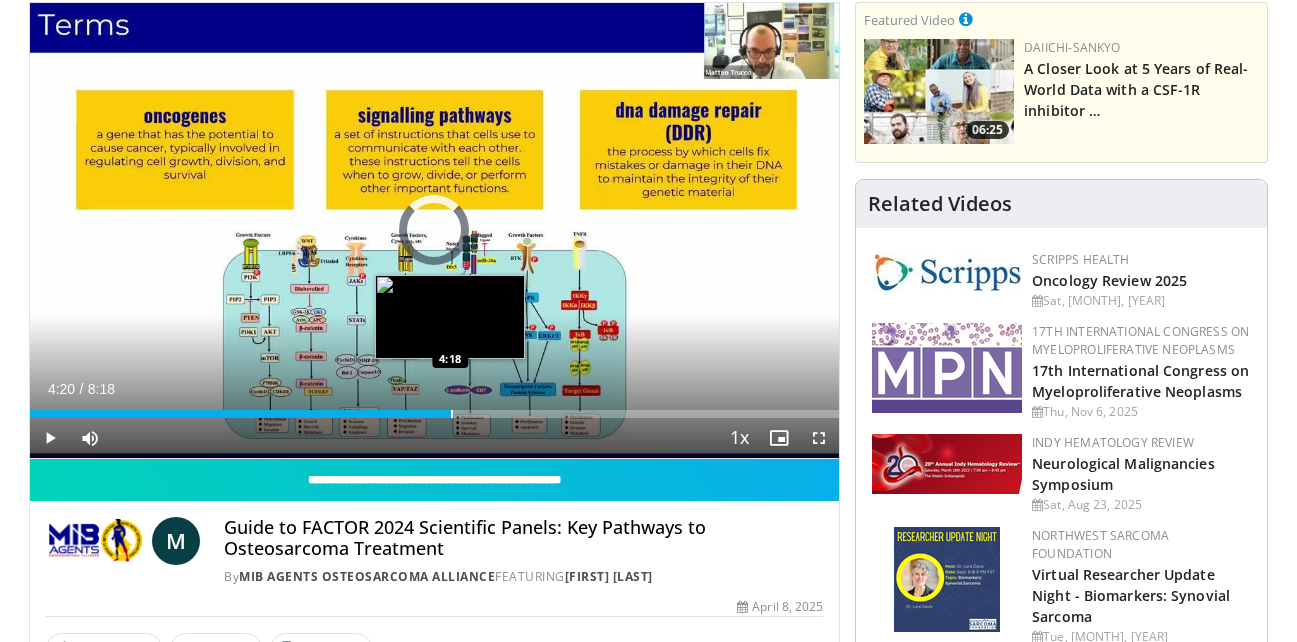 click at bounding box center (452, 414) 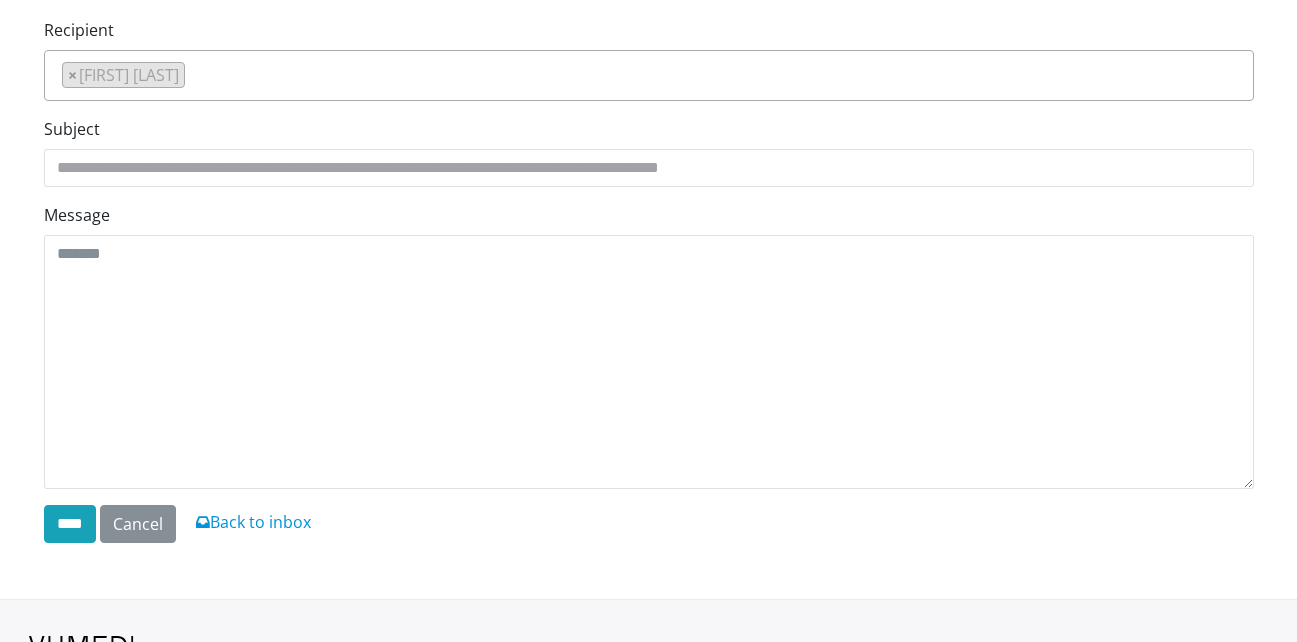 scroll, scrollTop: 200, scrollLeft: 0, axis: vertical 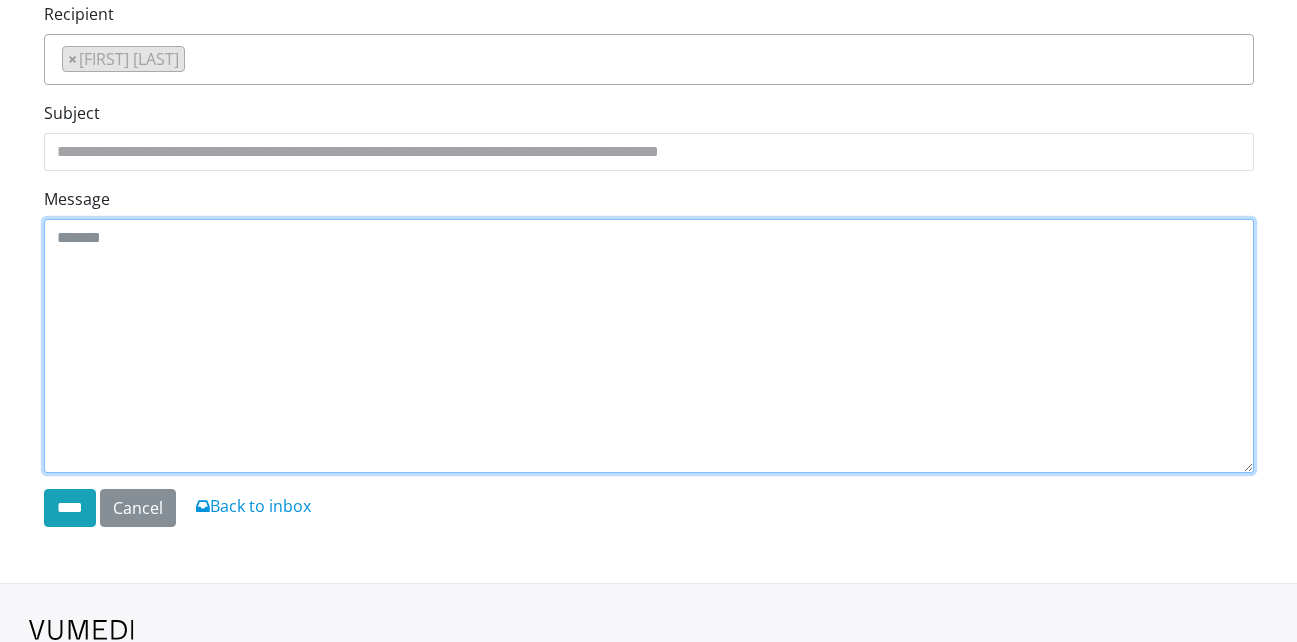 click on "Message" at bounding box center (649, 346) 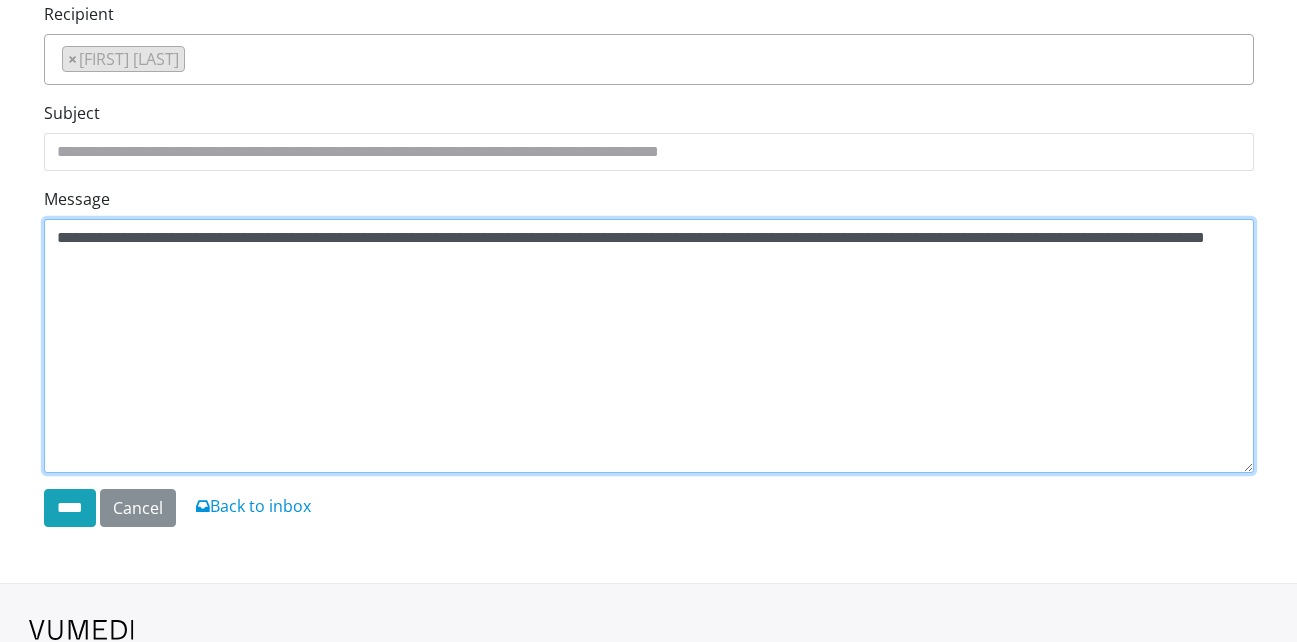 click on "**********" at bounding box center [649, 346] 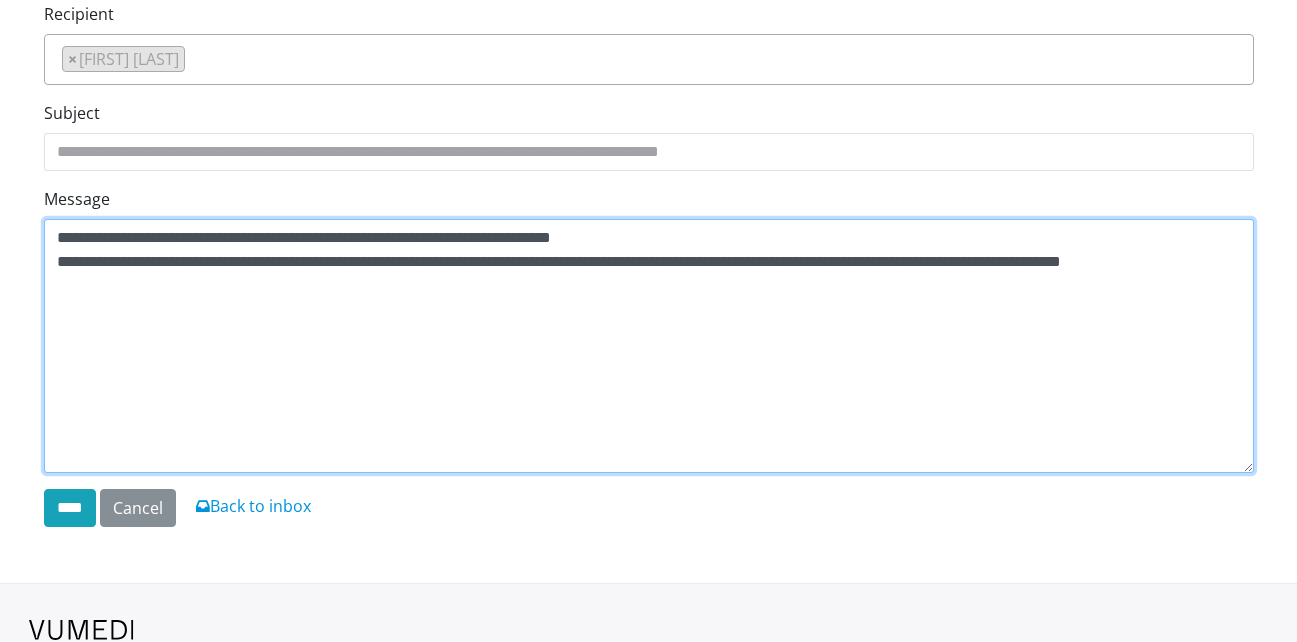 drag, startPoint x: 381, startPoint y: 267, endPoint x: 50, endPoint y: 266, distance: 331.0015 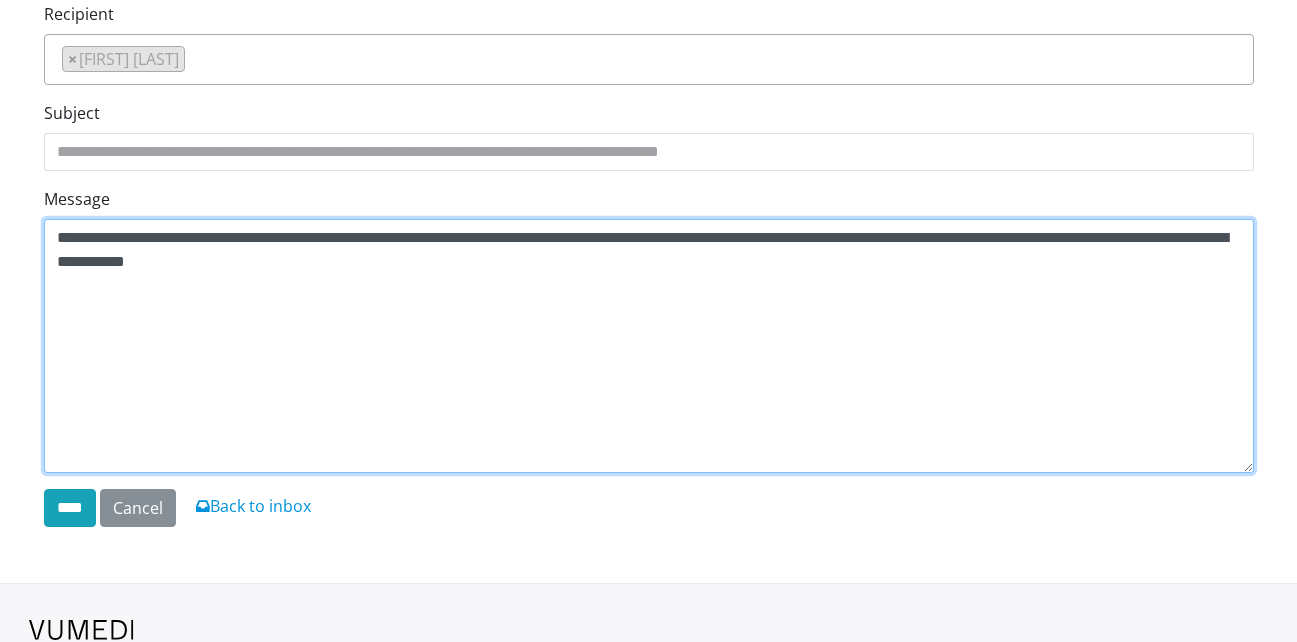 click on "**********" at bounding box center (649, 346) 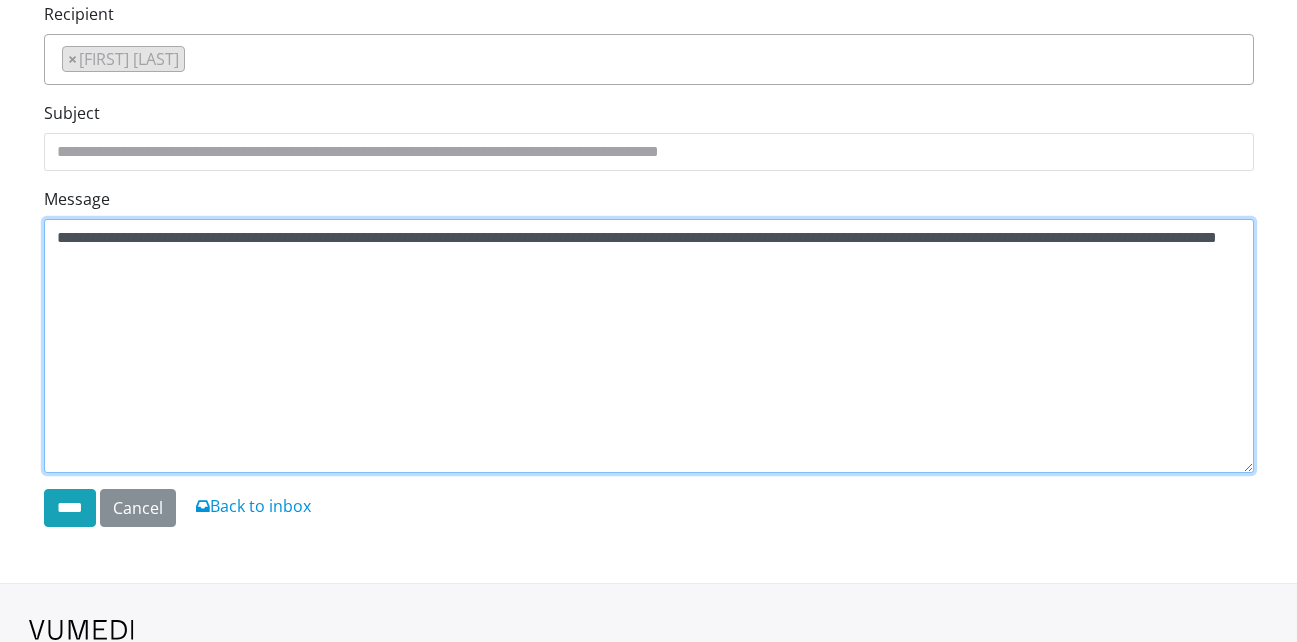 click on "**********" at bounding box center [649, 346] 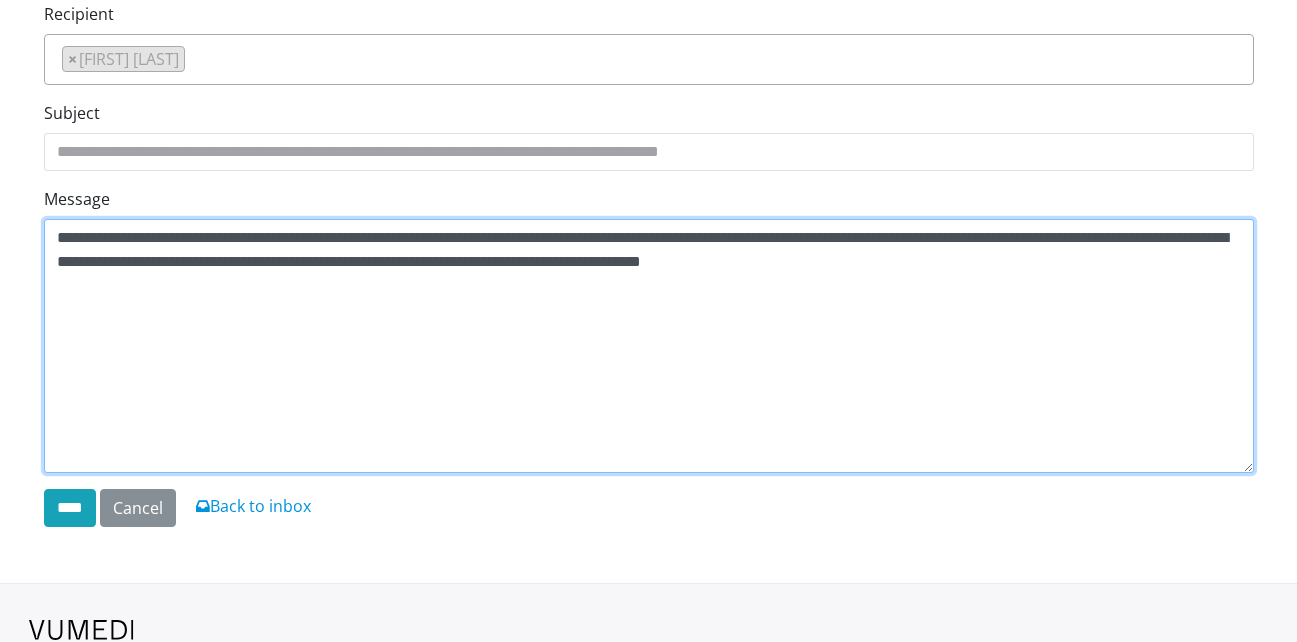 type on "**********" 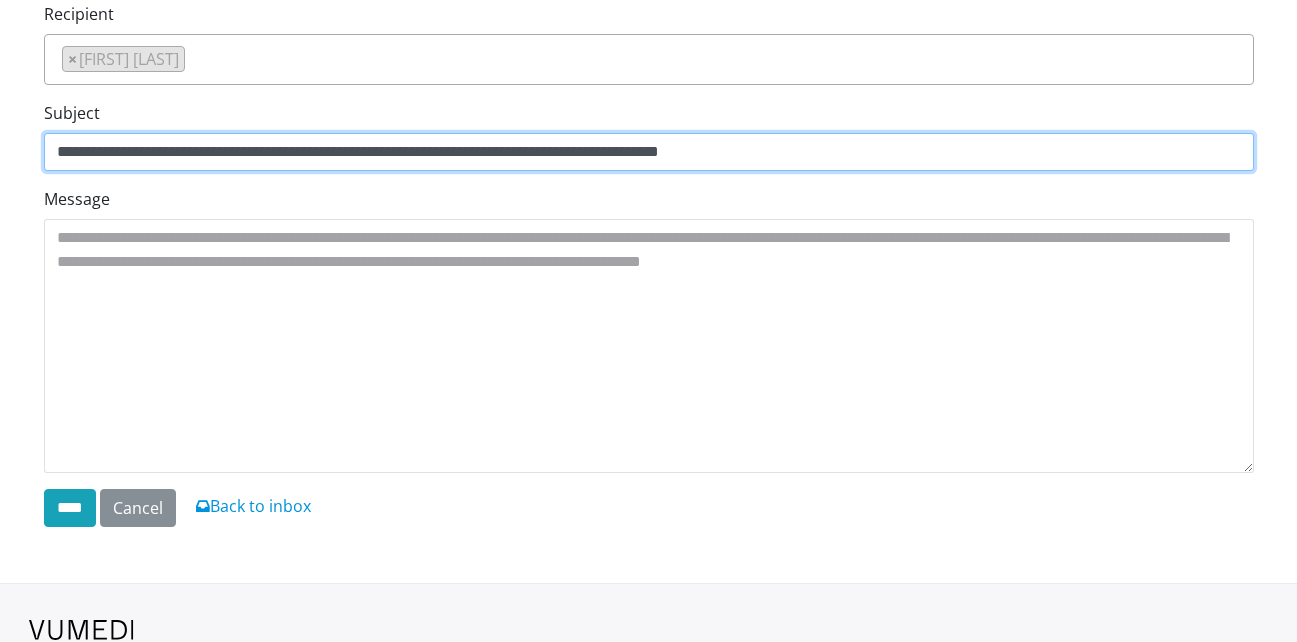 click on "**********" at bounding box center (649, 152) 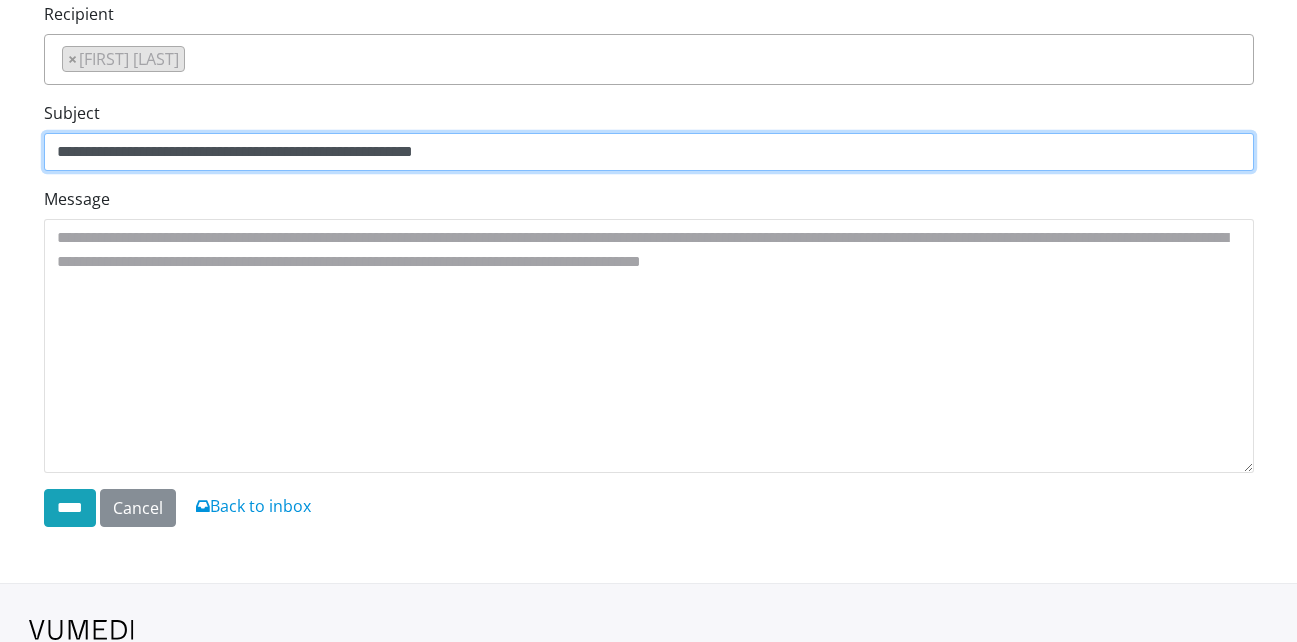 type on "**********" 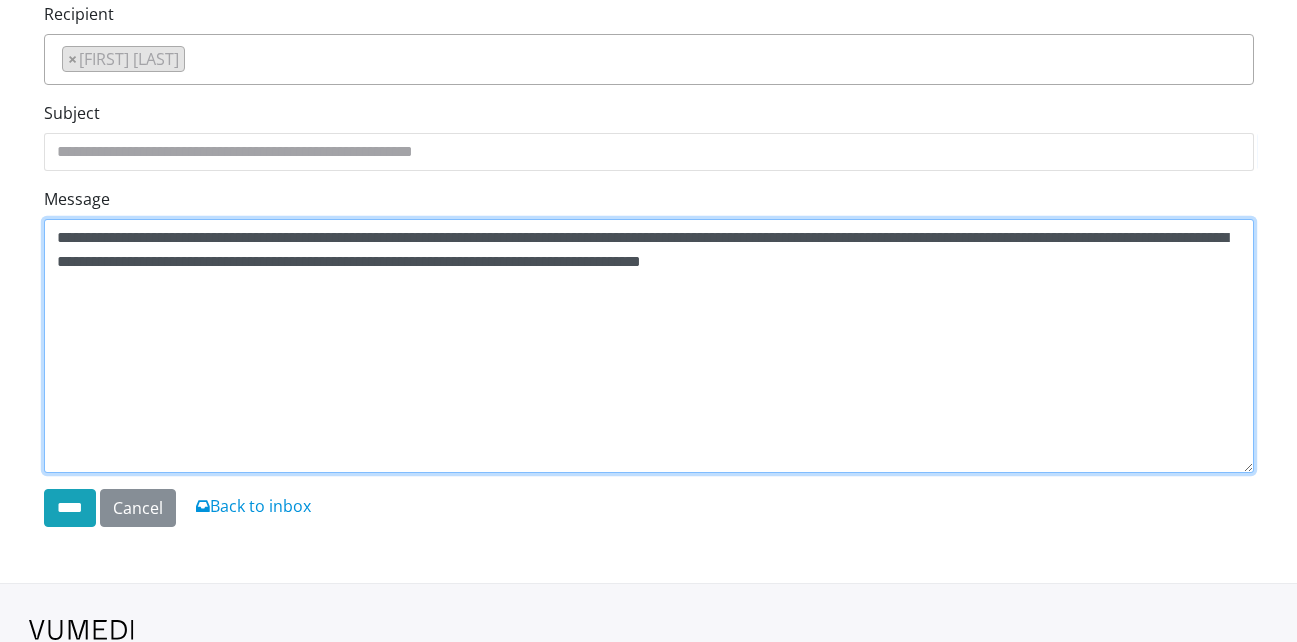 click on "**********" at bounding box center (649, 346) 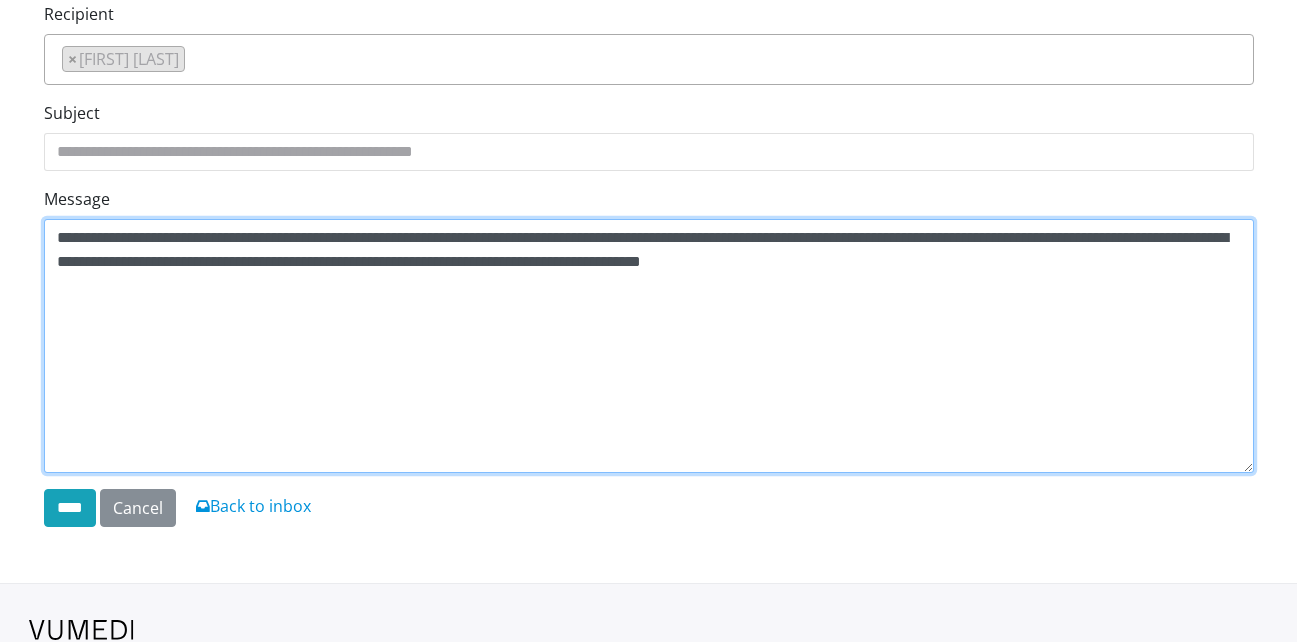 click on "**********" at bounding box center (649, 346) 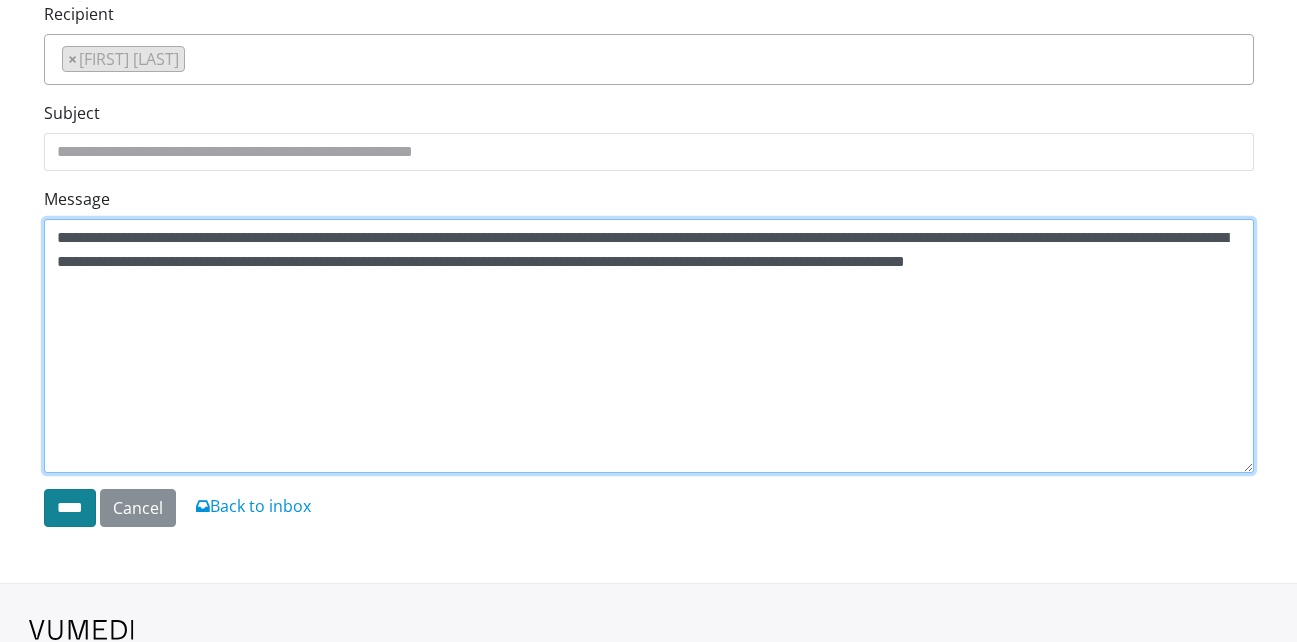 type on "**********" 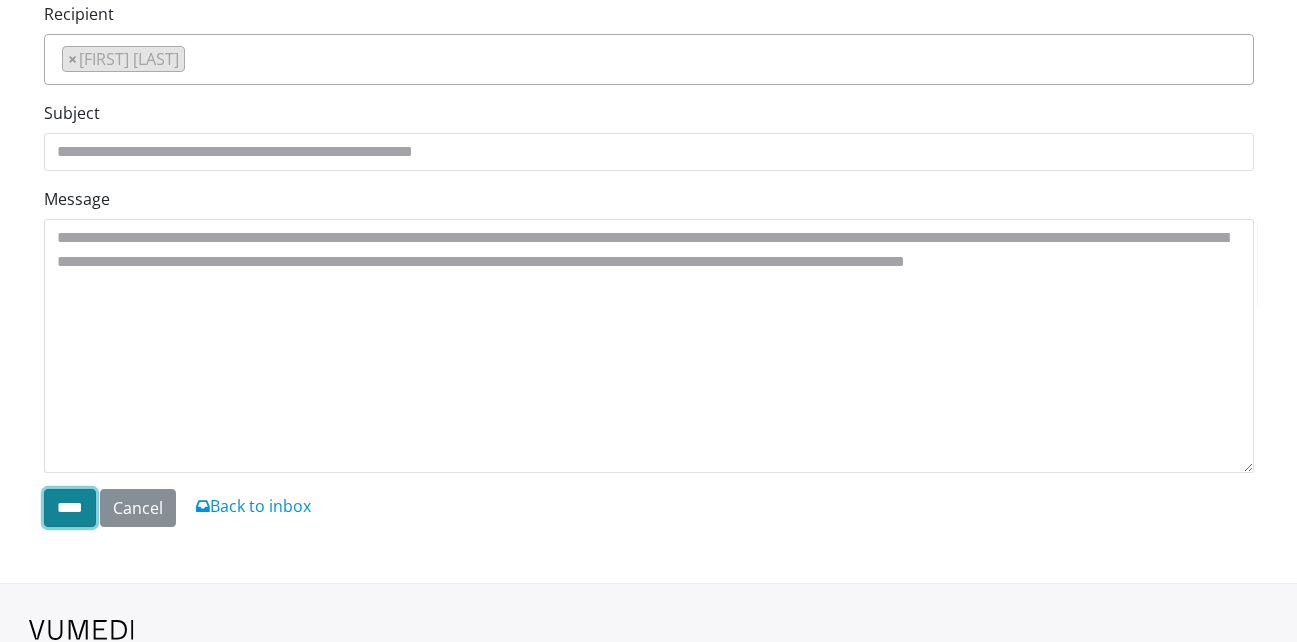 click on "****" at bounding box center (70, 508) 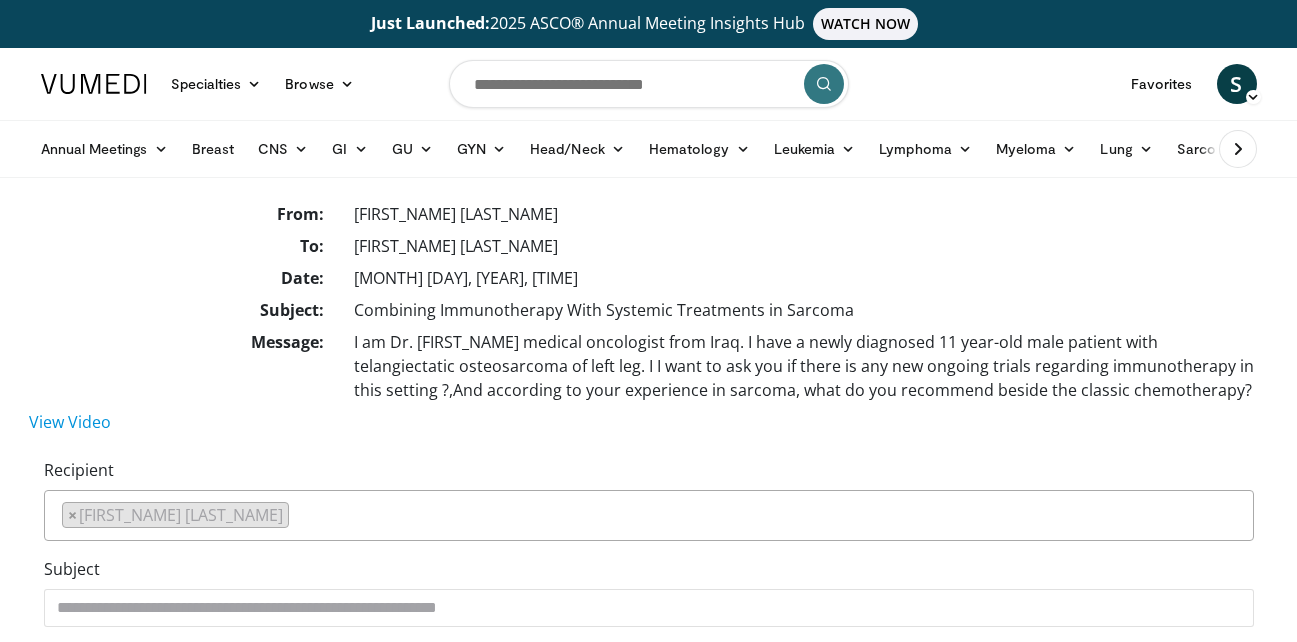 scroll, scrollTop: 0, scrollLeft: 0, axis: both 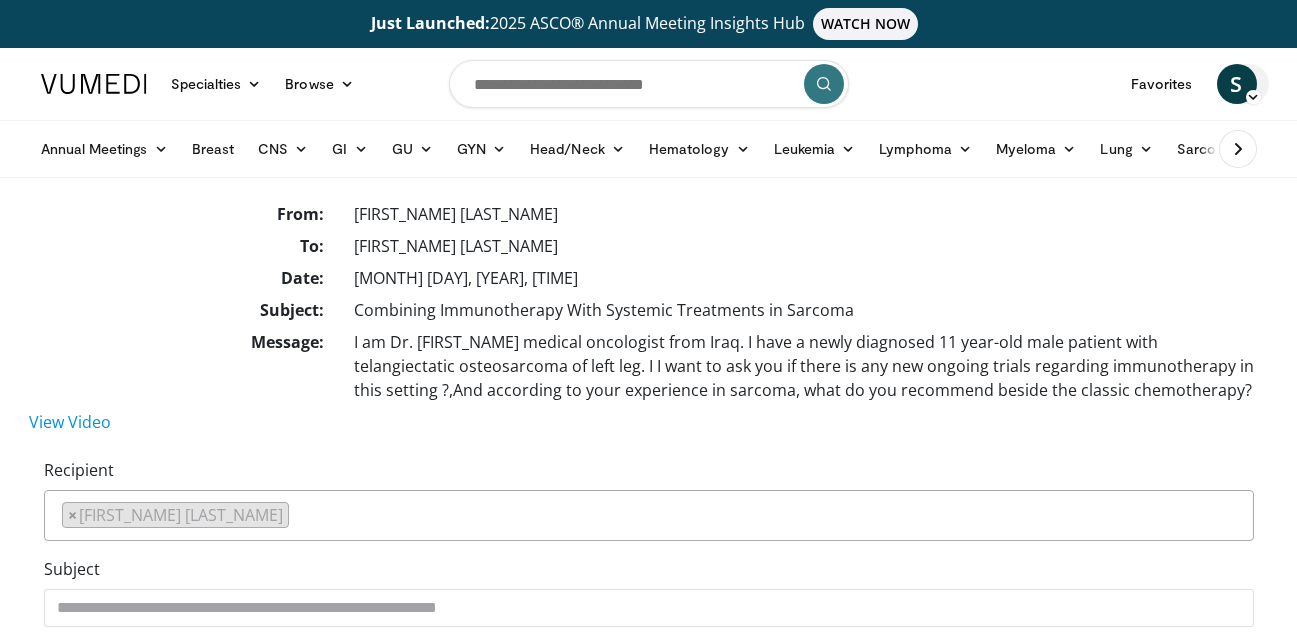 click on "S" at bounding box center [1237, 84] 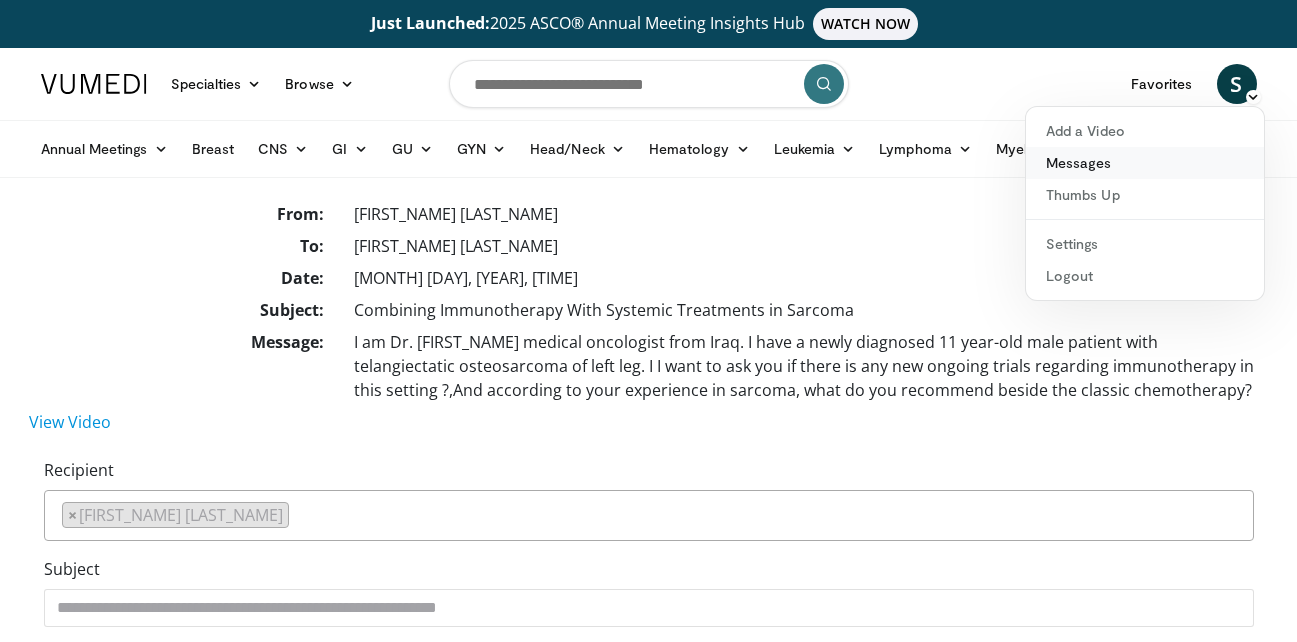 click on "Messages" at bounding box center (1145, 163) 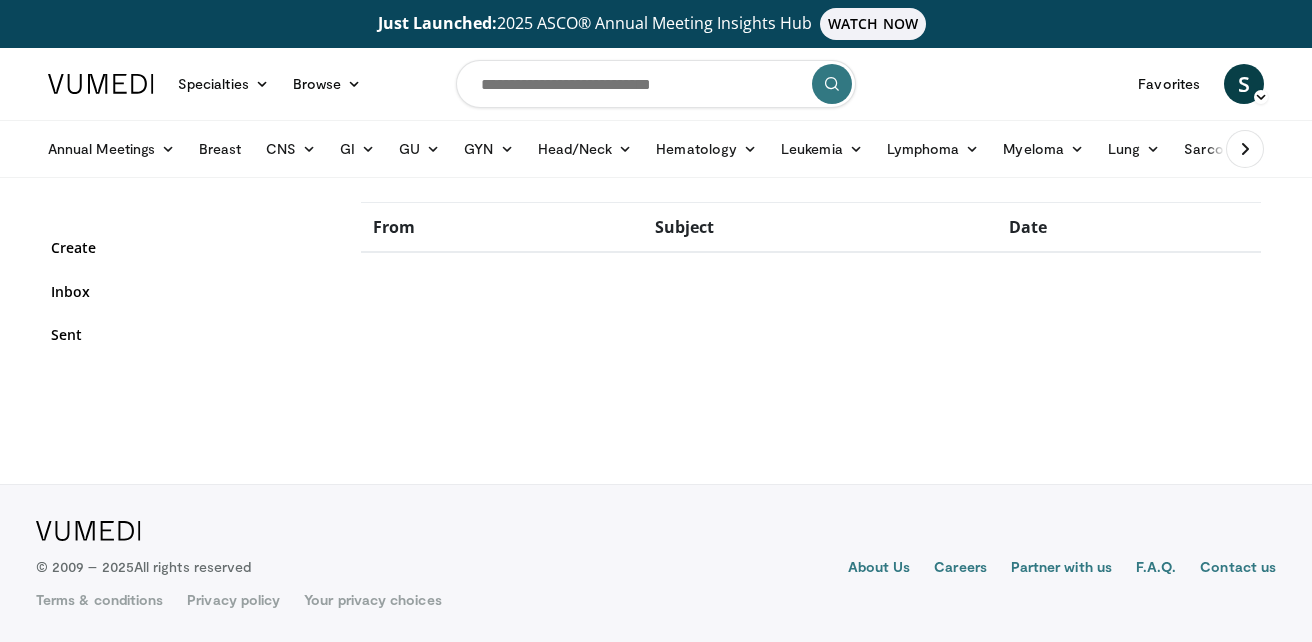 scroll, scrollTop: 0, scrollLeft: 0, axis: both 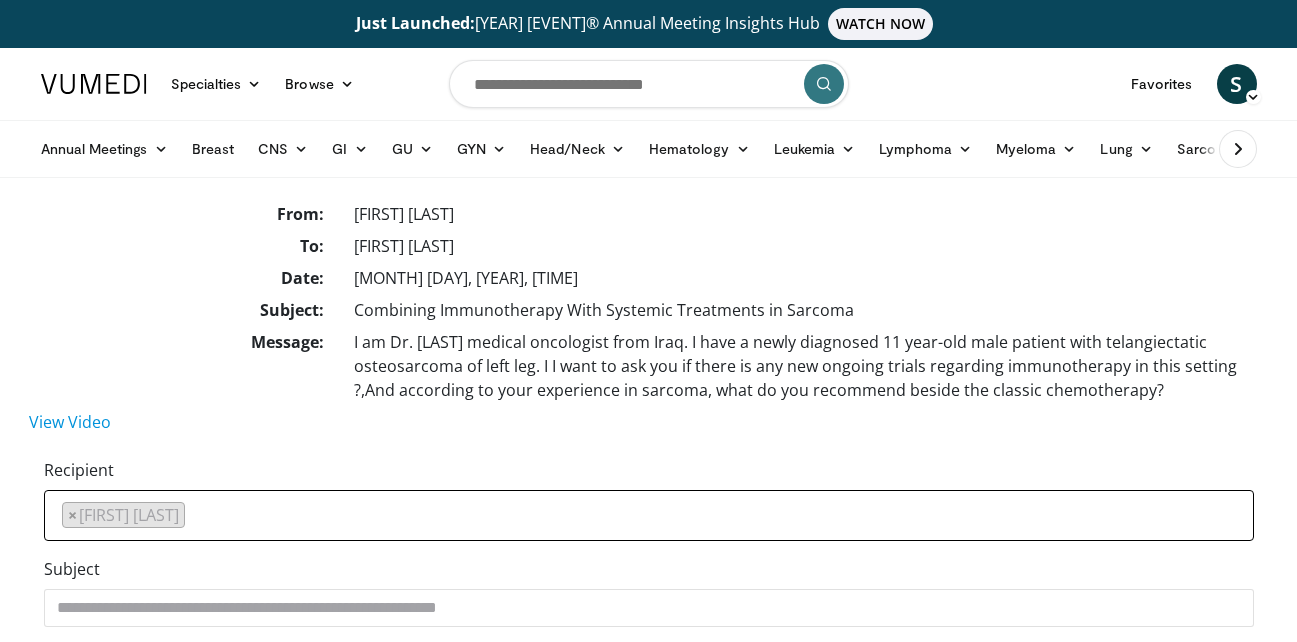 click on "× Javier Martin-Broto" at bounding box center (123, 515) 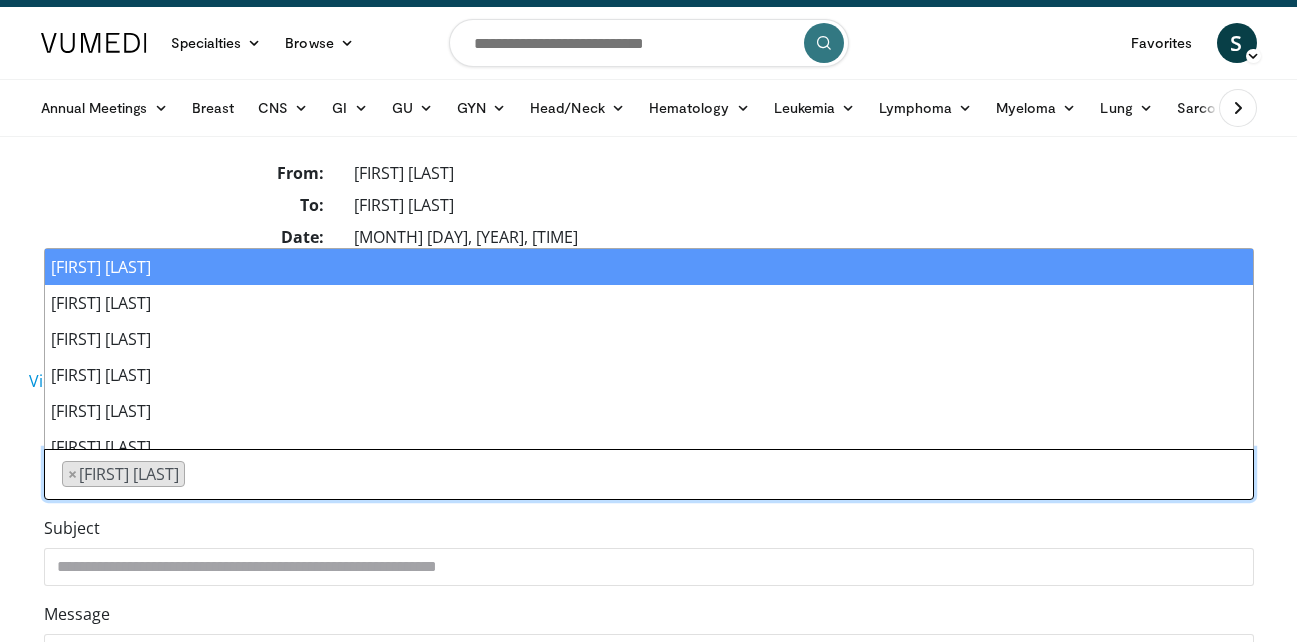 scroll, scrollTop: 0, scrollLeft: 0, axis: both 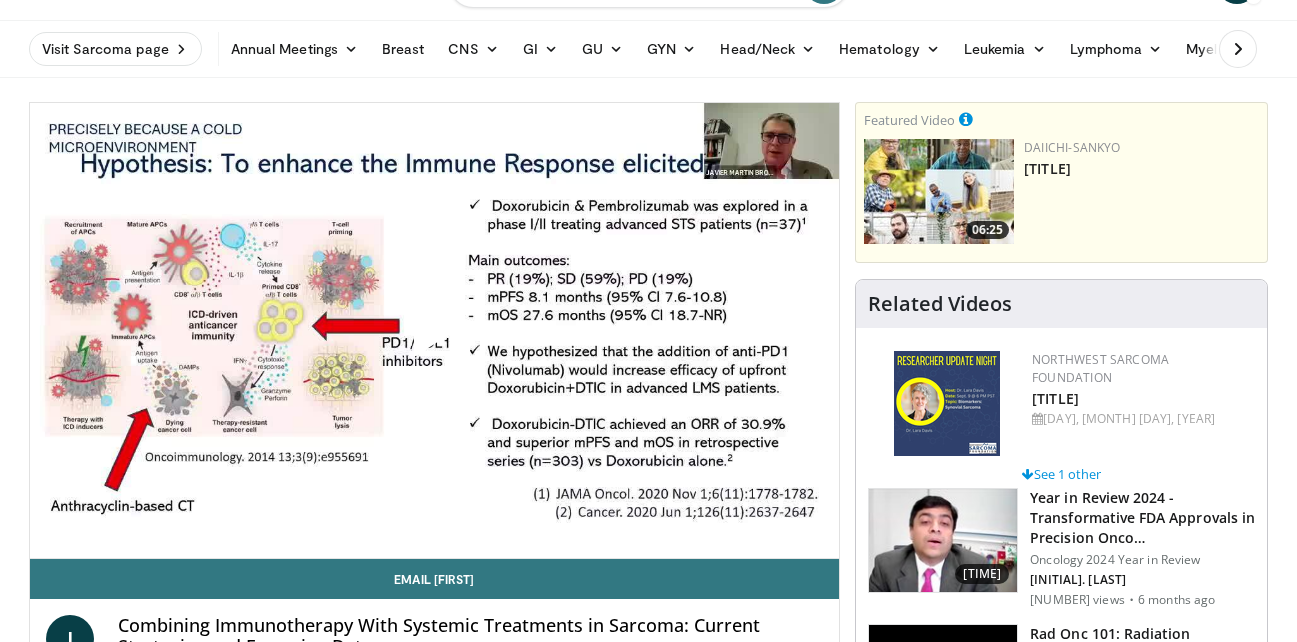 click at bounding box center (434, 330) 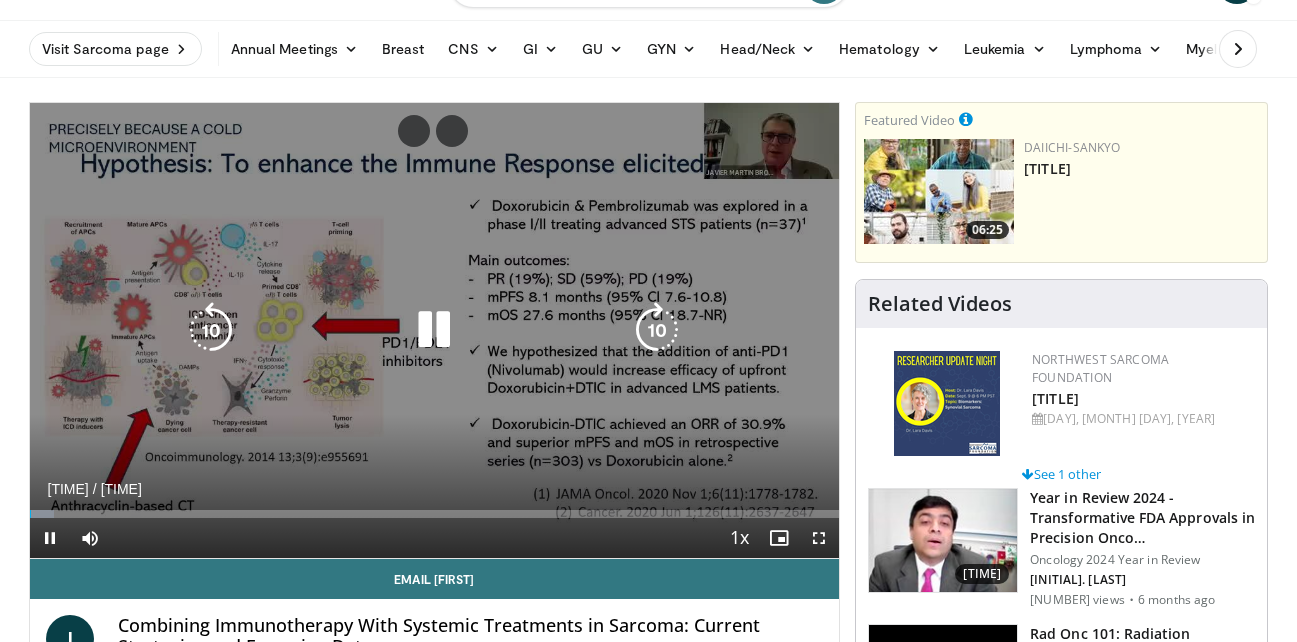 click on "10 seconds
Tap to unmute" at bounding box center [435, 330] 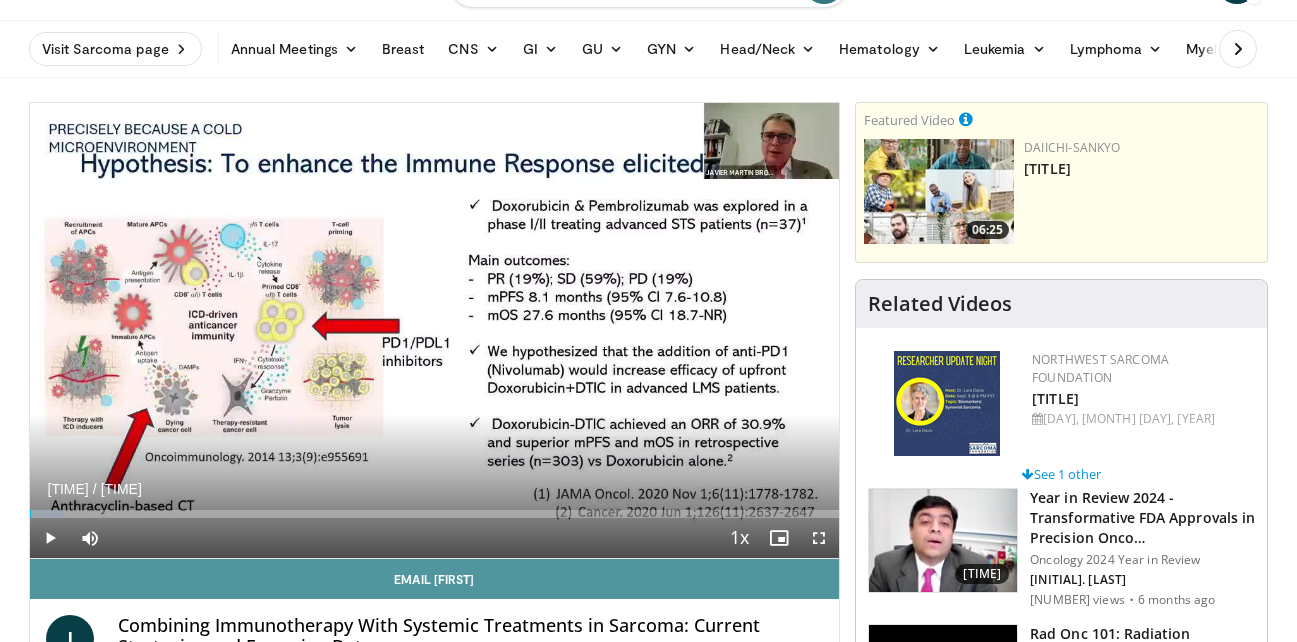 scroll, scrollTop: 0, scrollLeft: 0, axis: both 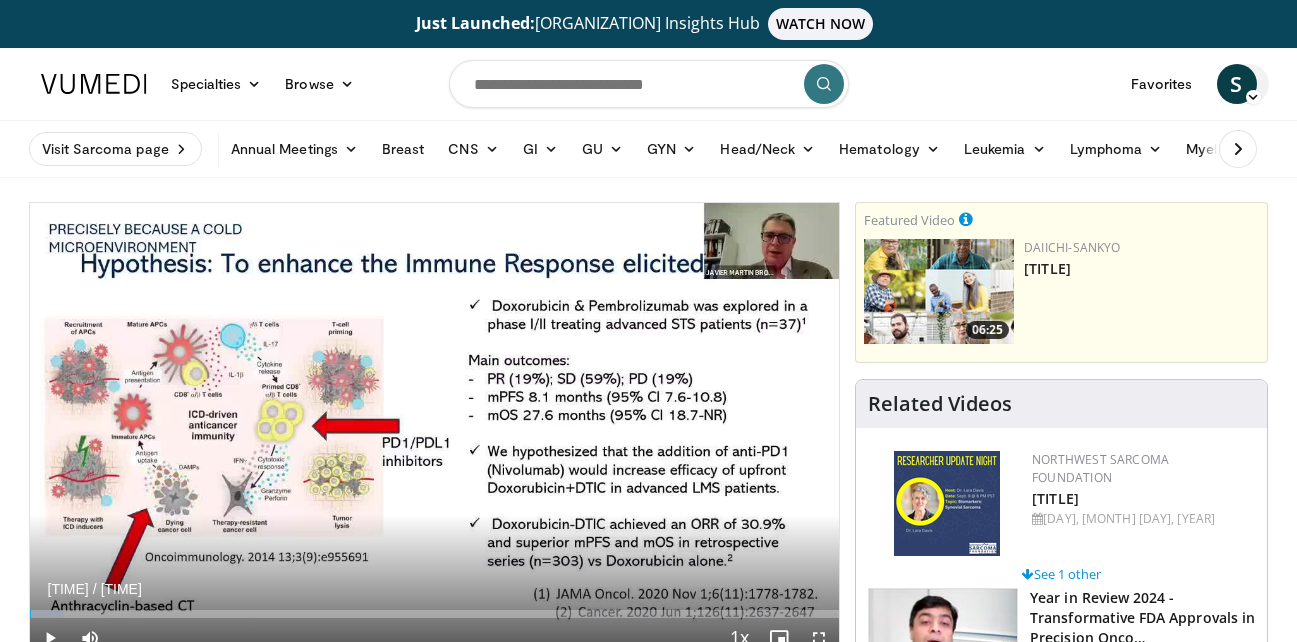 click on "S" at bounding box center (1237, 84) 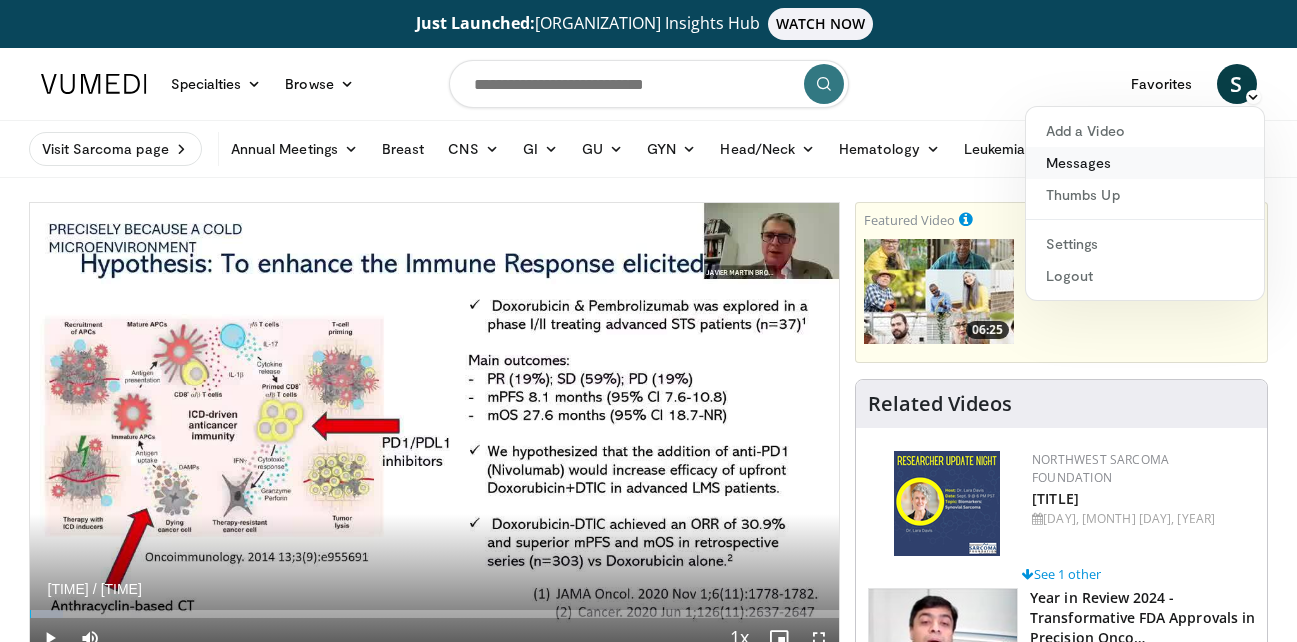 click on "Messages" at bounding box center [1145, 163] 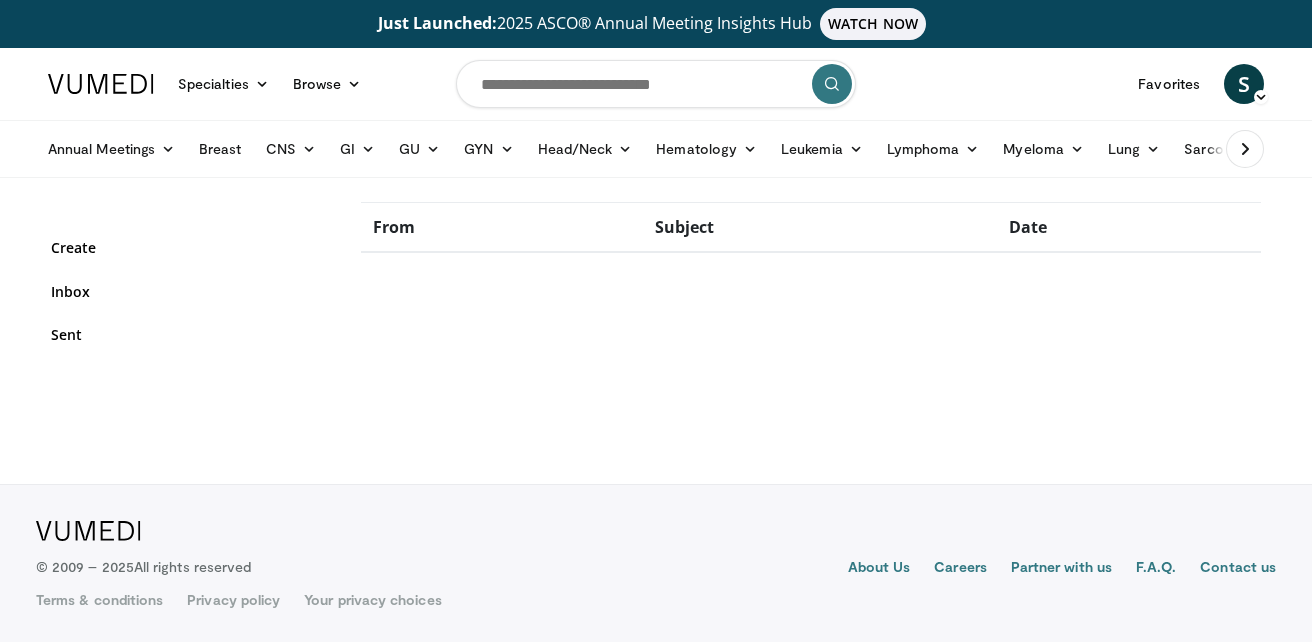 scroll, scrollTop: 0, scrollLeft: 0, axis: both 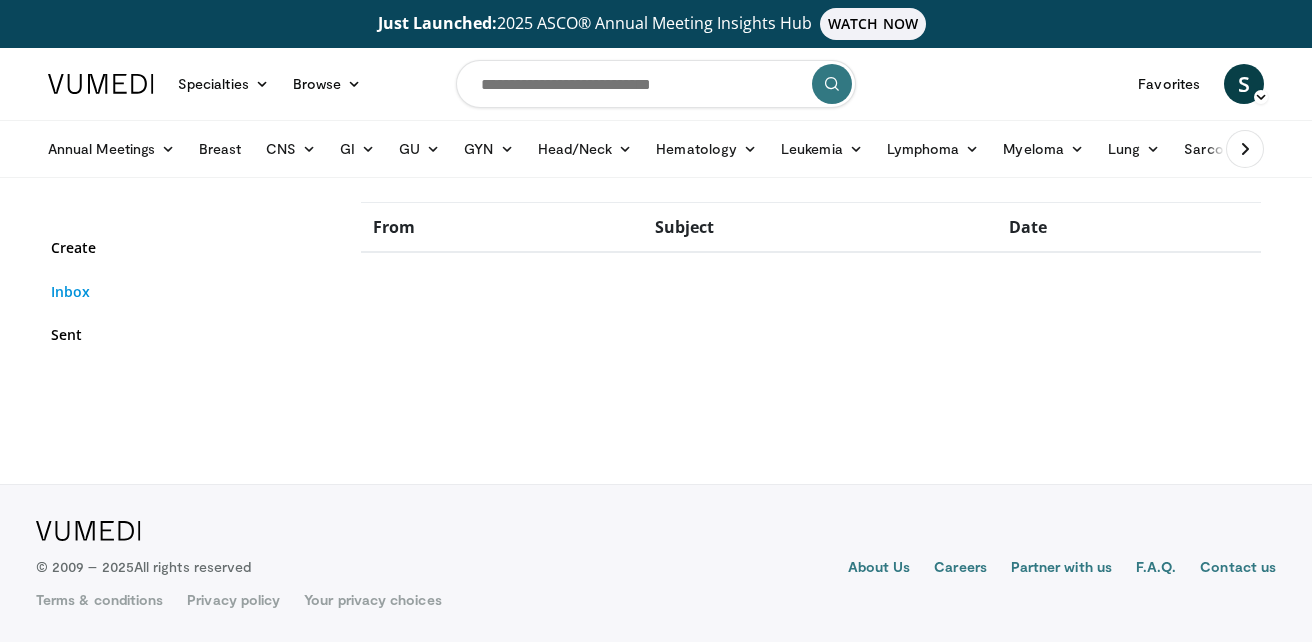 click on "Inbox" at bounding box center [191, 291] 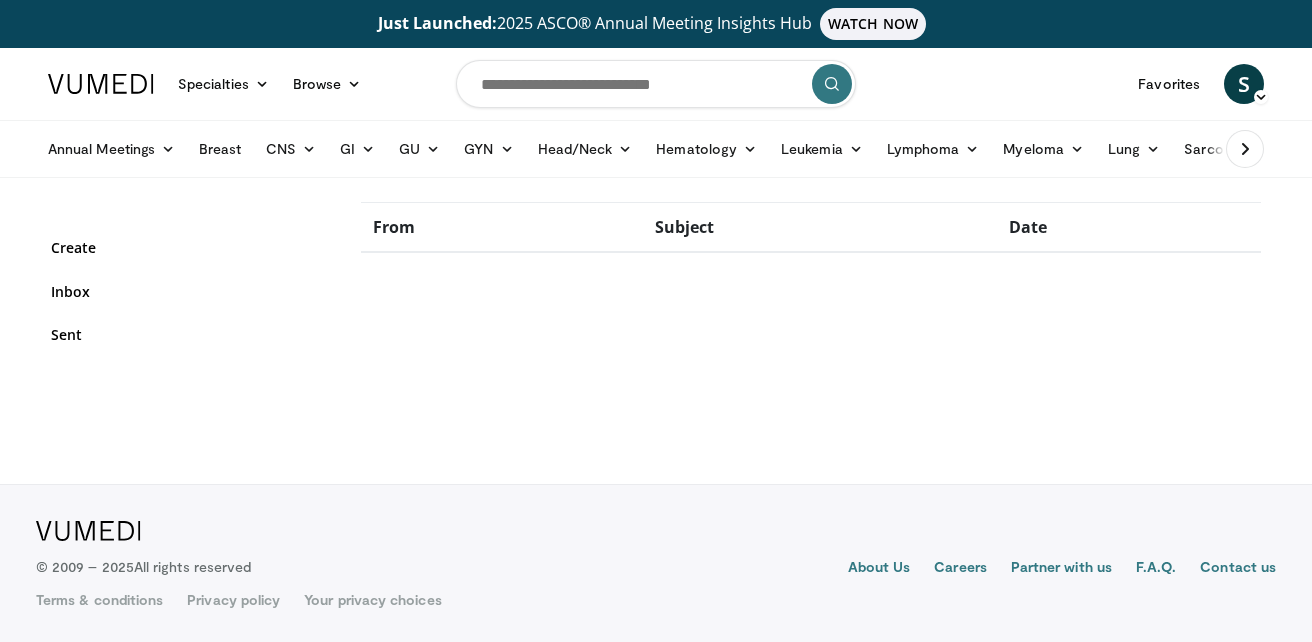 scroll, scrollTop: 0, scrollLeft: 0, axis: both 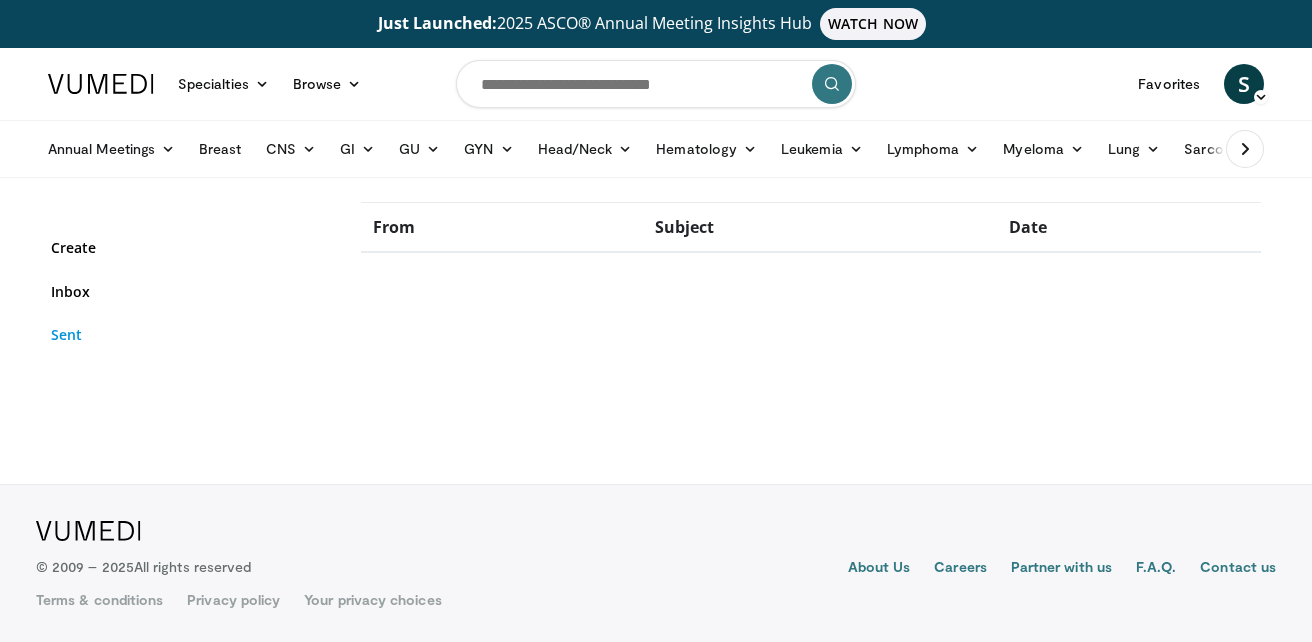 click on "Sent" at bounding box center [191, 334] 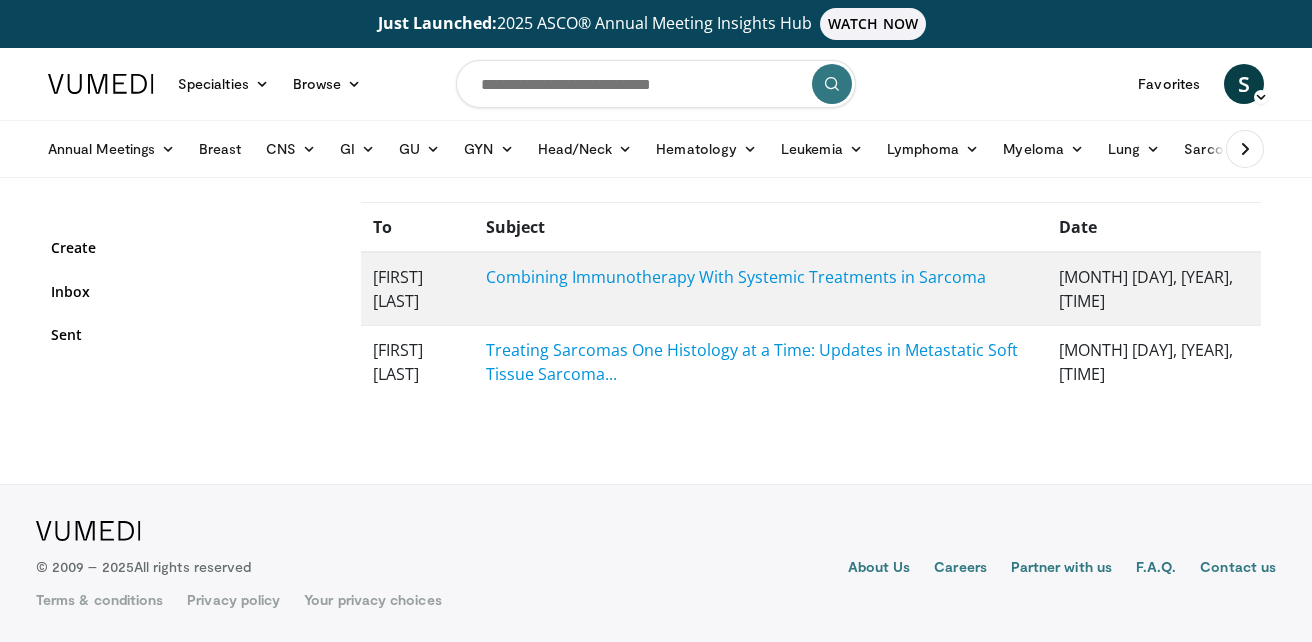 scroll, scrollTop: 0, scrollLeft: 0, axis: both 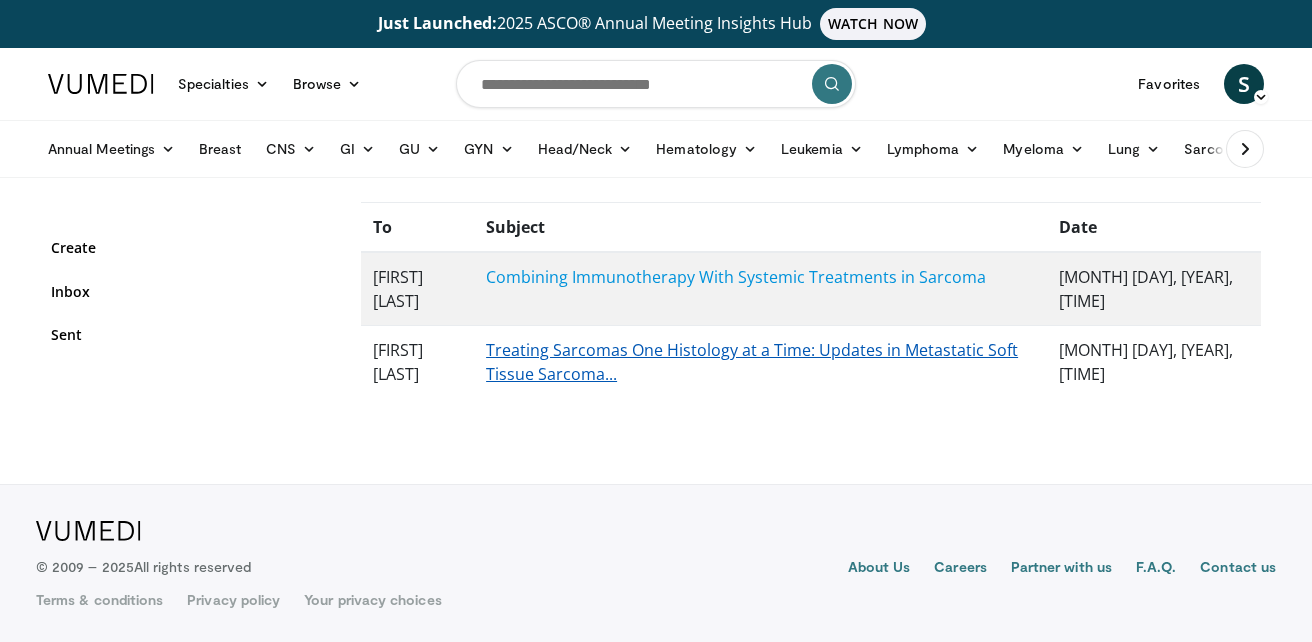 click on "Treating Sarcomas One Histology at a Time: Updates in Metastatic Soft Tissue Sarcoma..." at bounding box center (752, 362) 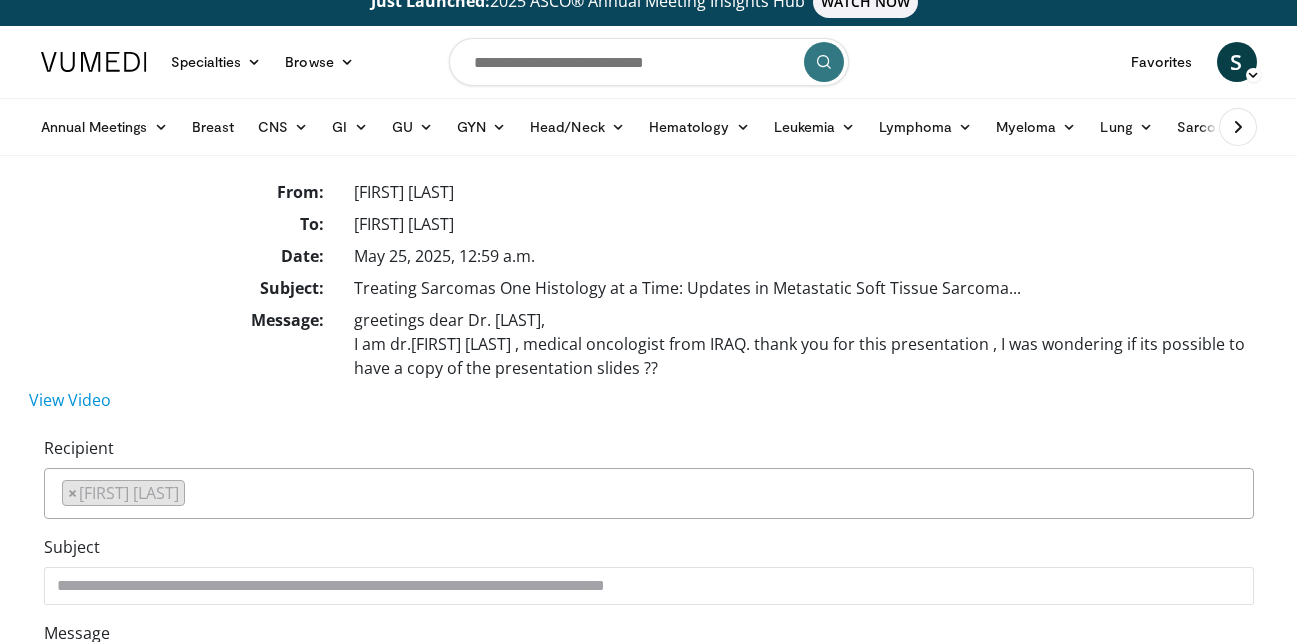 scroll, scrollTop: 0, scrollLeft: 0, axis: both 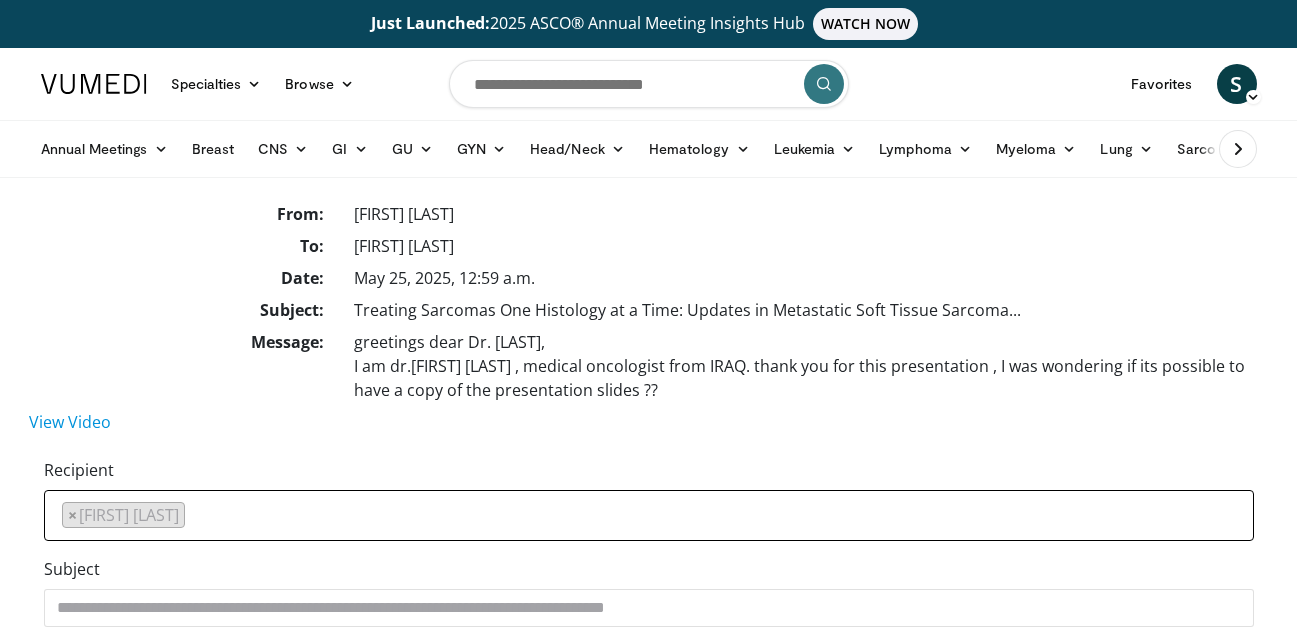 click on "× [FIRST] [LAST]" at bounding box center (123, 515) 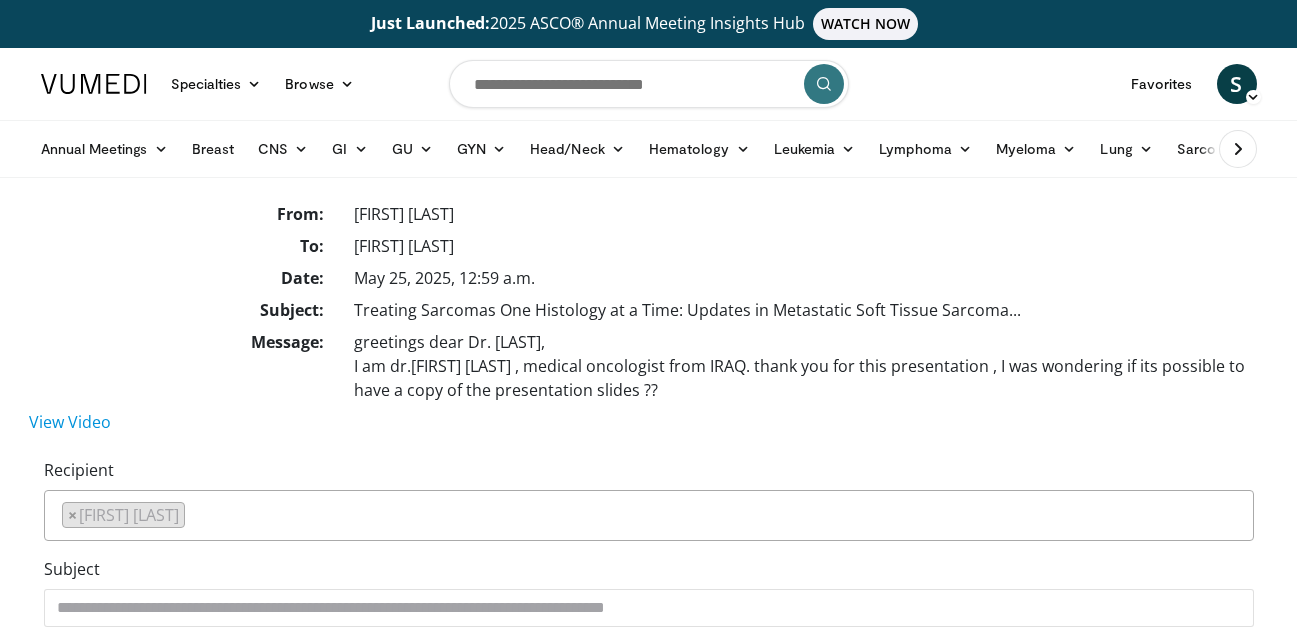 click on "From:" at bounding box center [184, 218] 